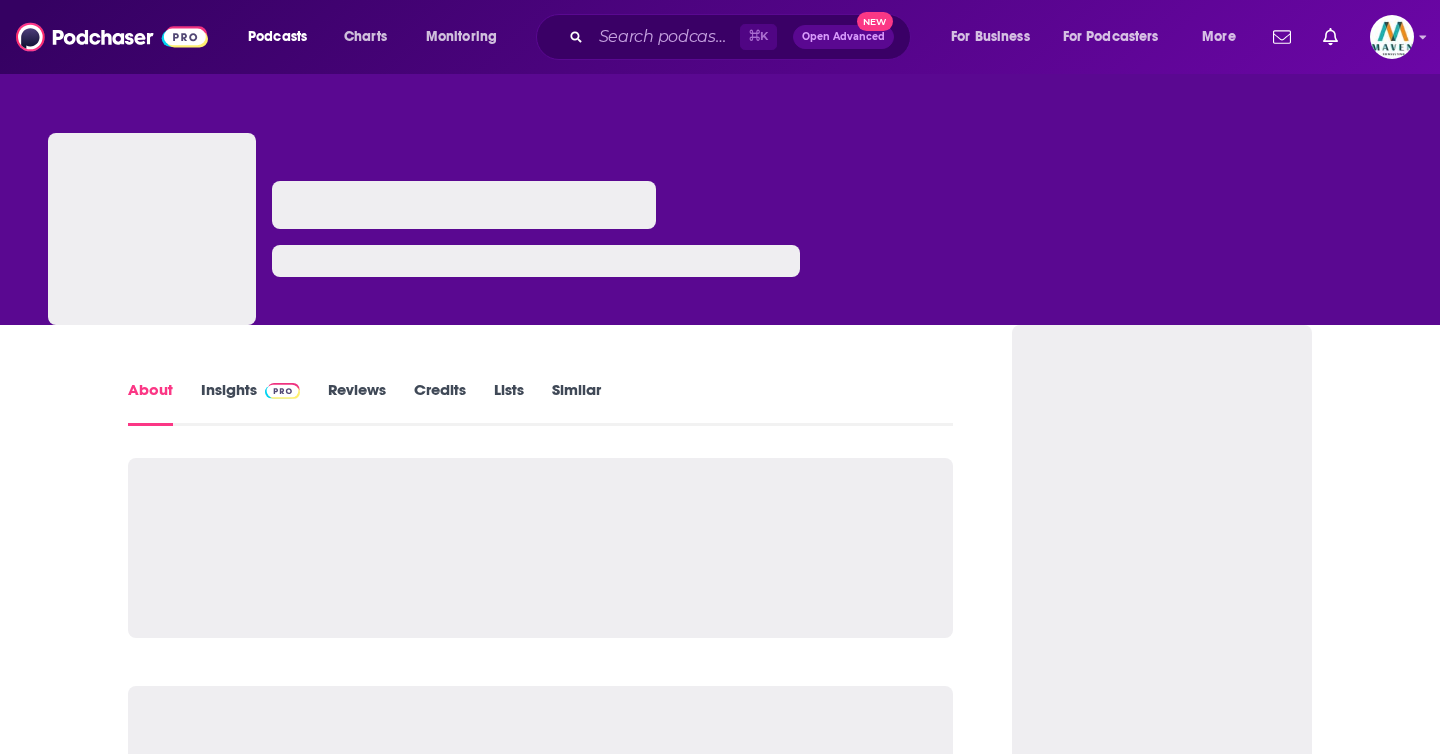 scroll, scrollTop: 0, scrollLeft: 0, axis: both 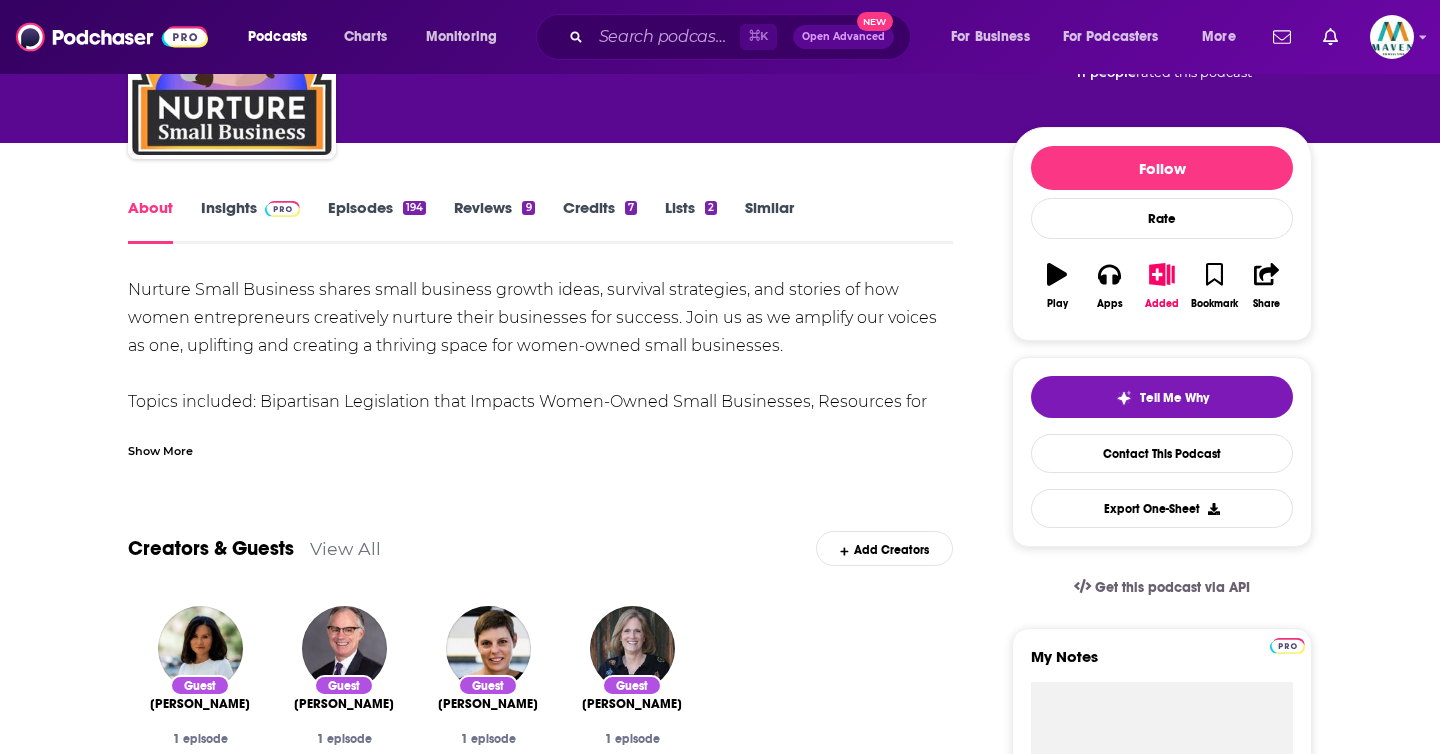 click on "Show More" at bounding box center (540, 443) 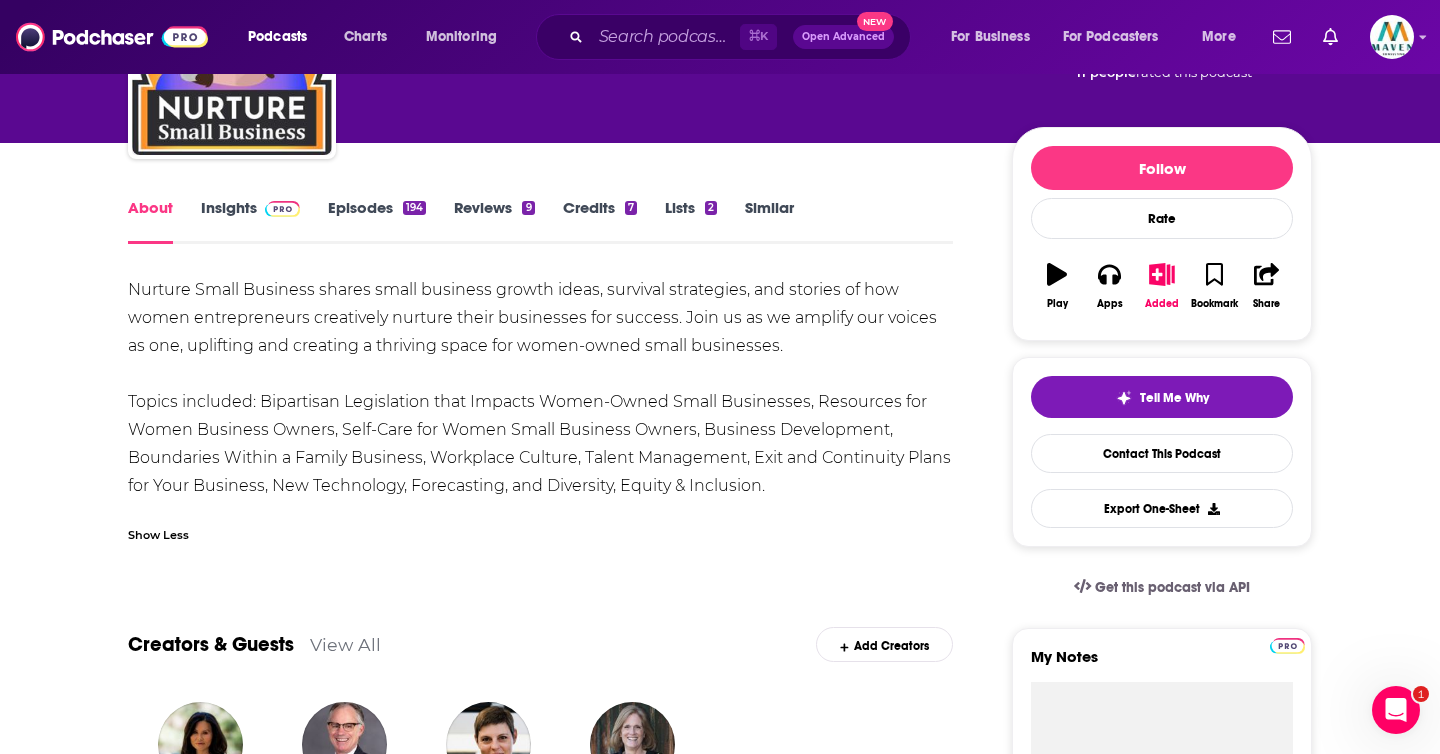 scroll, scrollTop: 0, scrollLeft: 0, axis: both 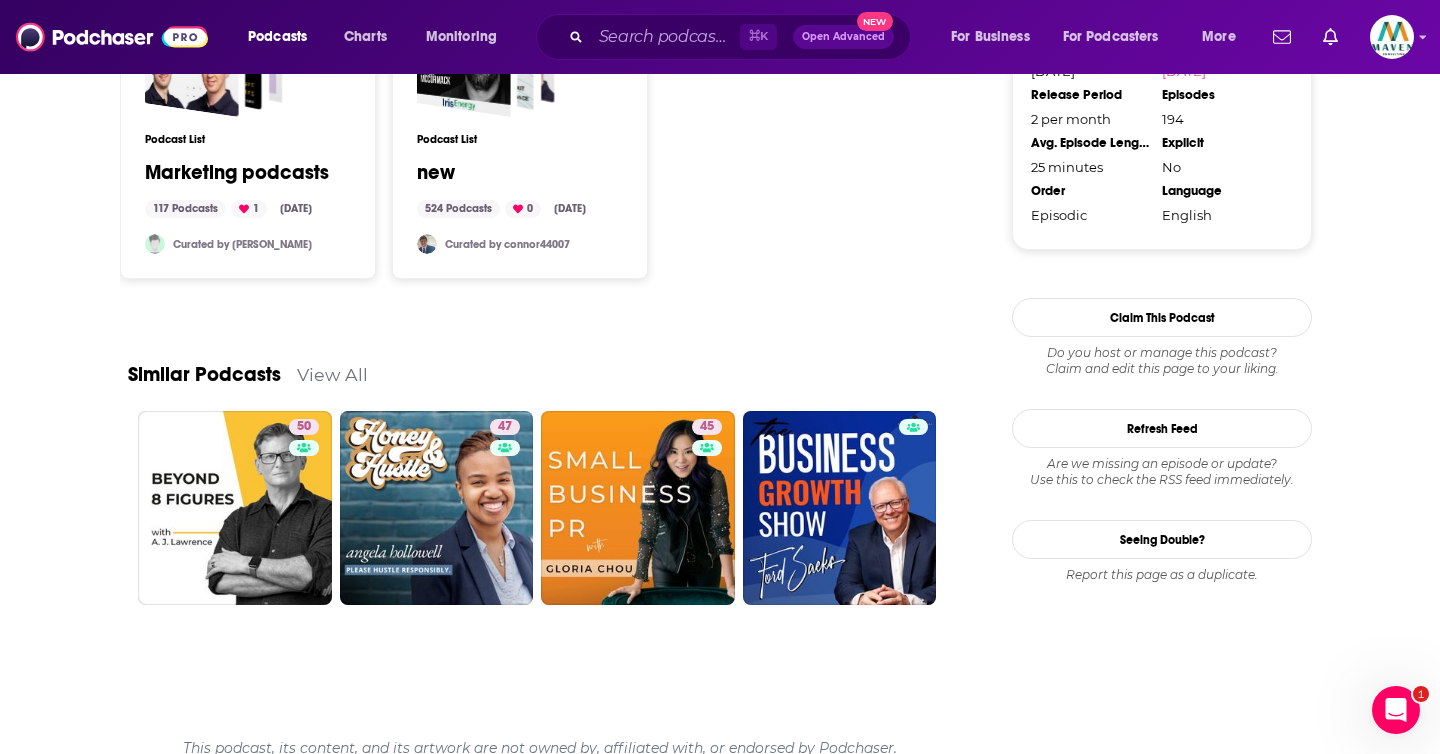 click on "Similar Podcasts View All" at bounding box center (540, 362) 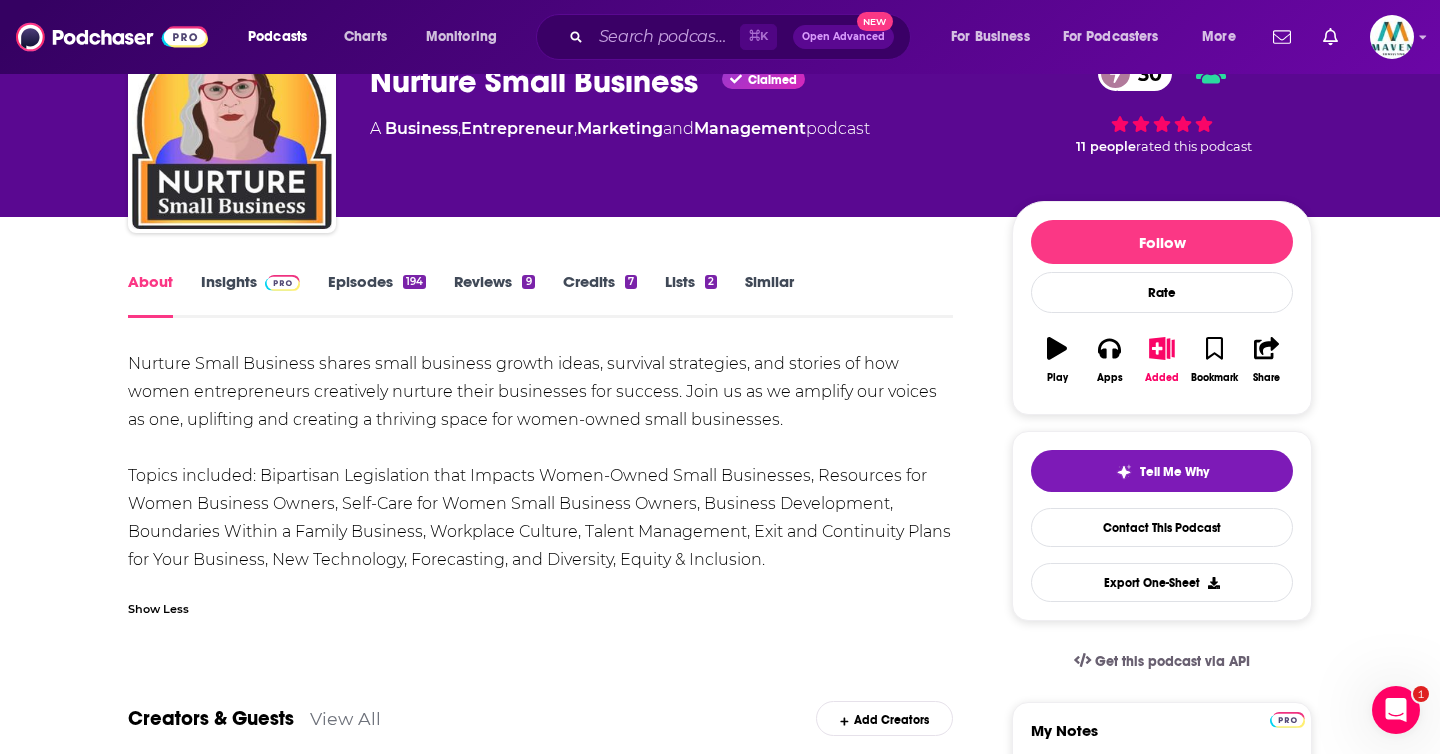 scroll, scrollTop: 0, scrollLeft: 0, axis: both 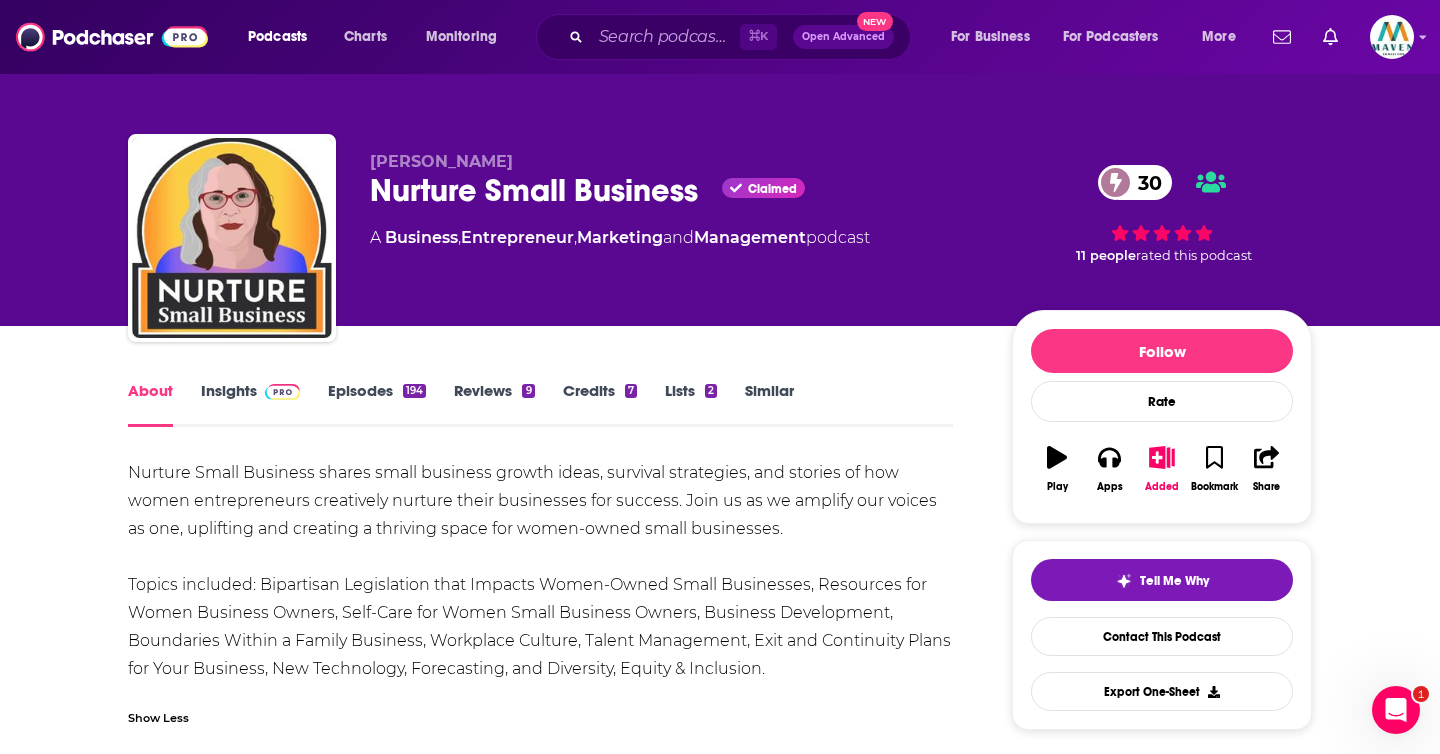 click on "Insights" at bounding box center [250, 404] 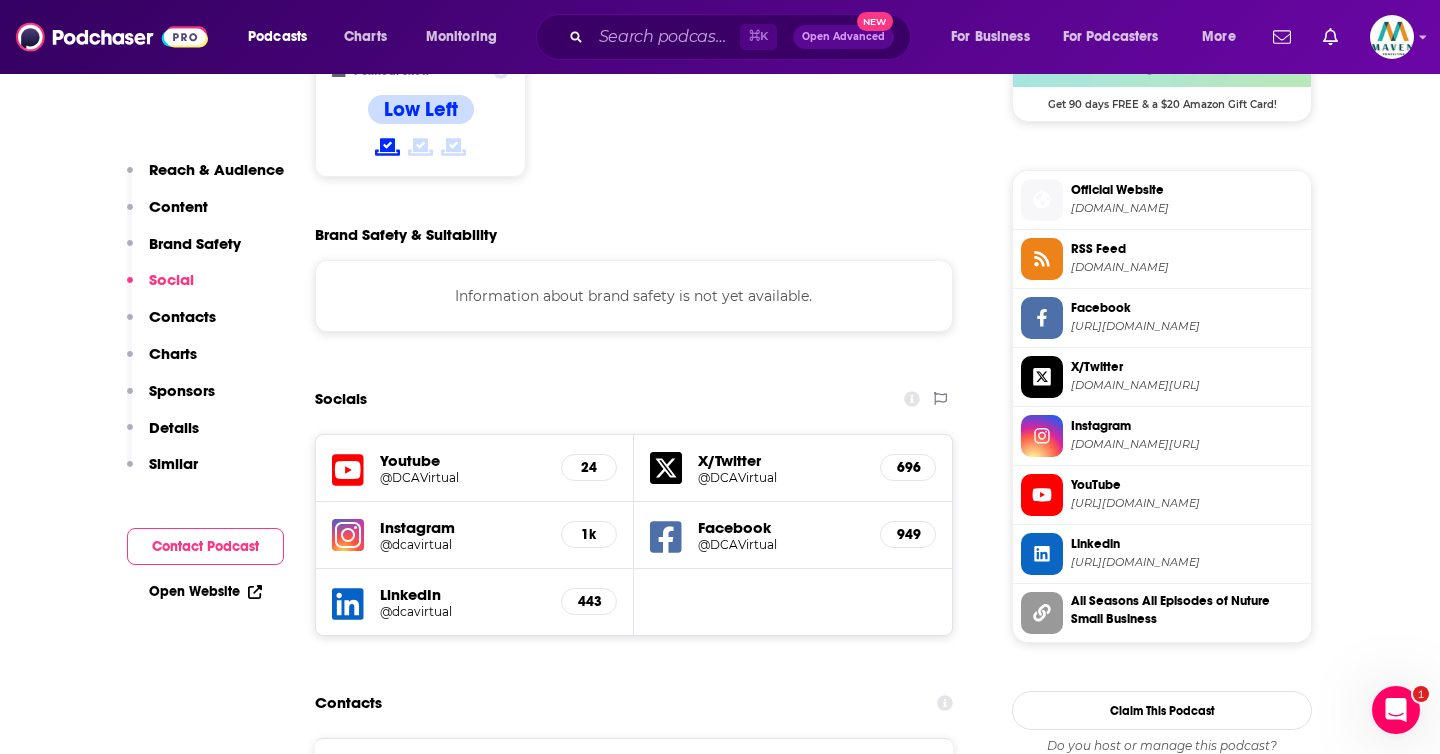 scroll, scrollTop: 1729, scrollLeft: 0, axis: vertical 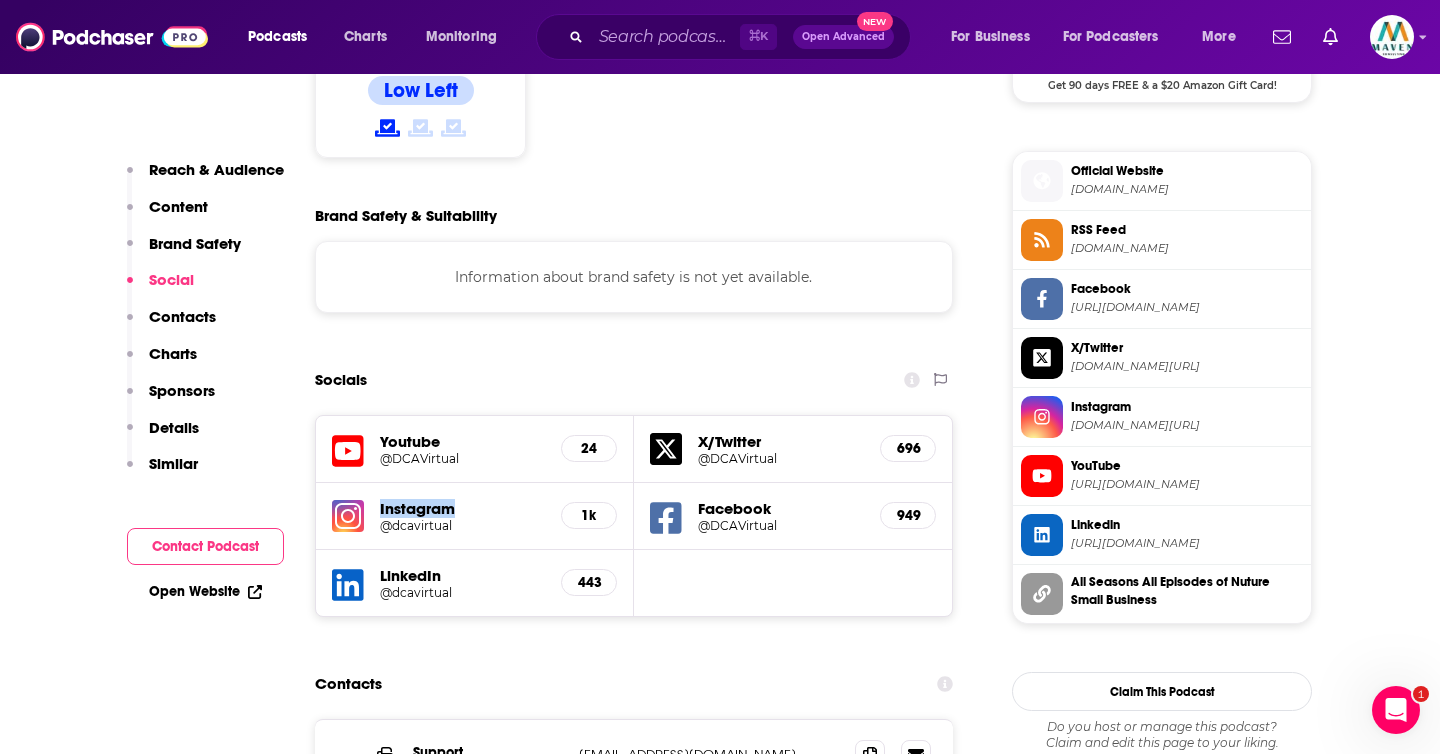 click on "Instagram" at bounding box center (462, 508) 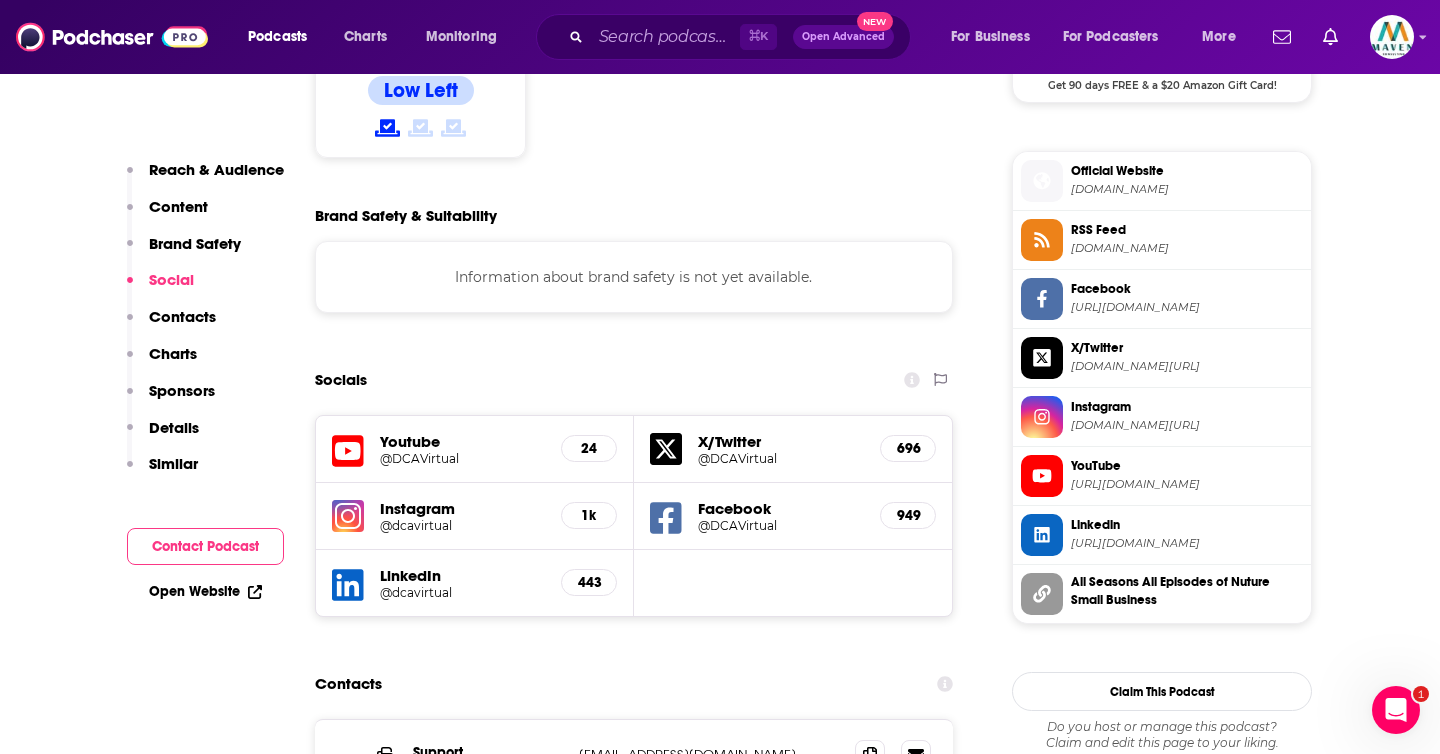click on "Instagram" at bounding box center [462, 508] 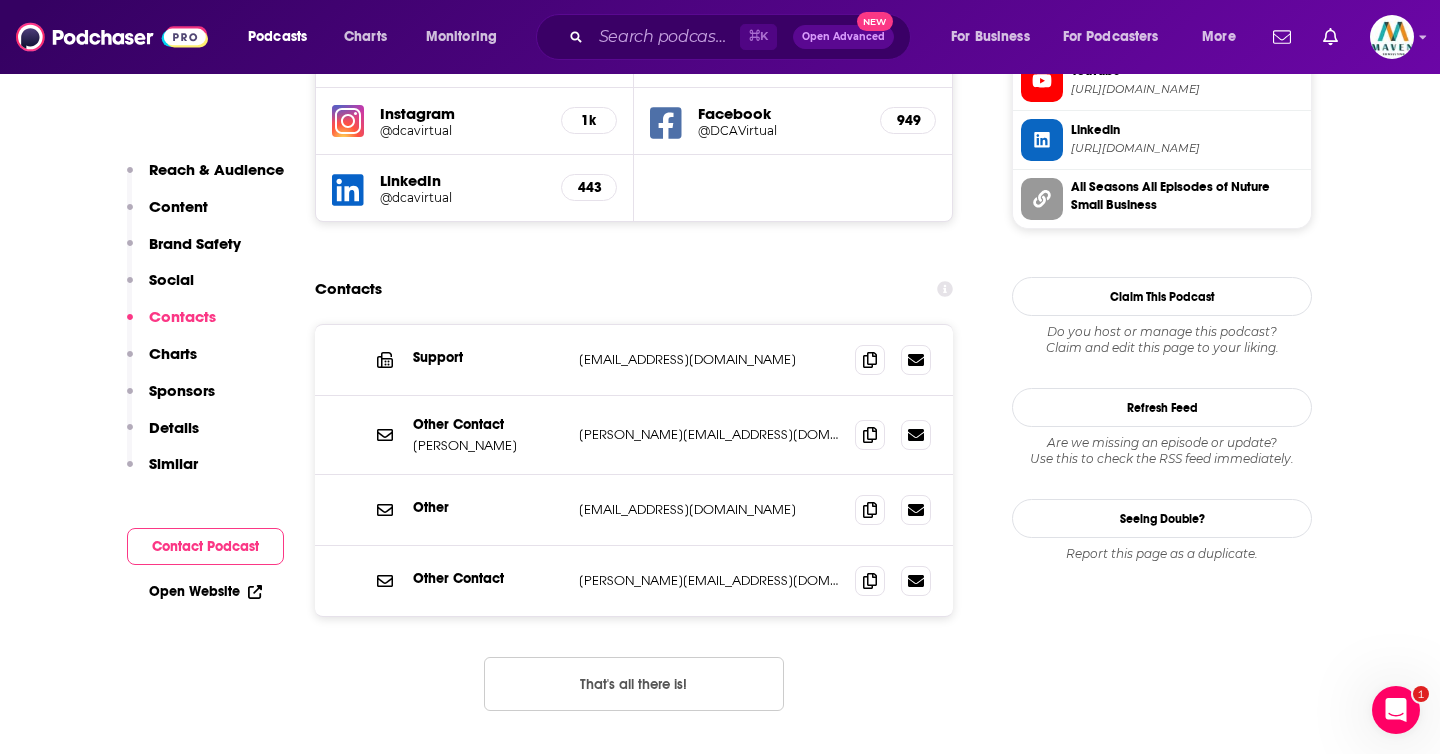 scroll, scrollTop: 2152, scrollLeft: 0, axis: vertical 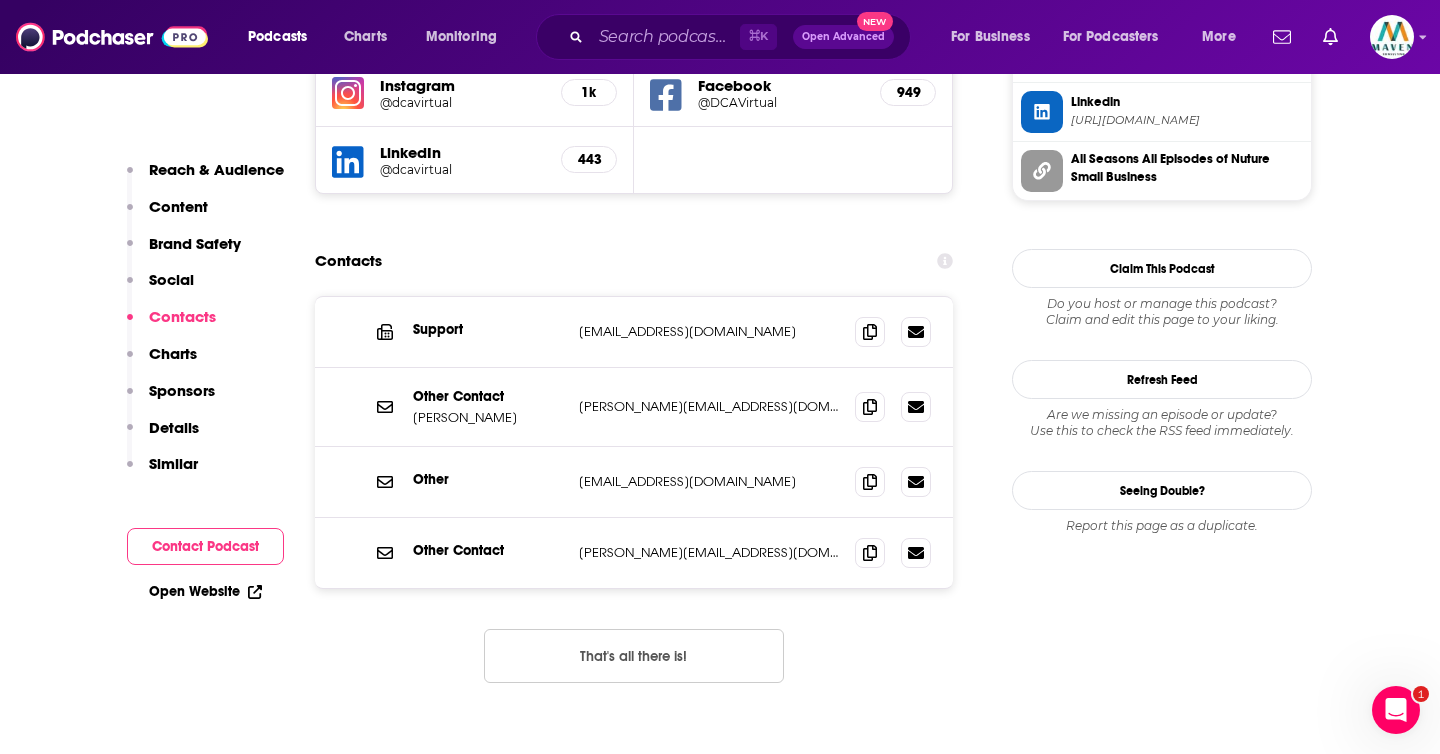 click on "That's all there is!" at bounding box center (634, 656) 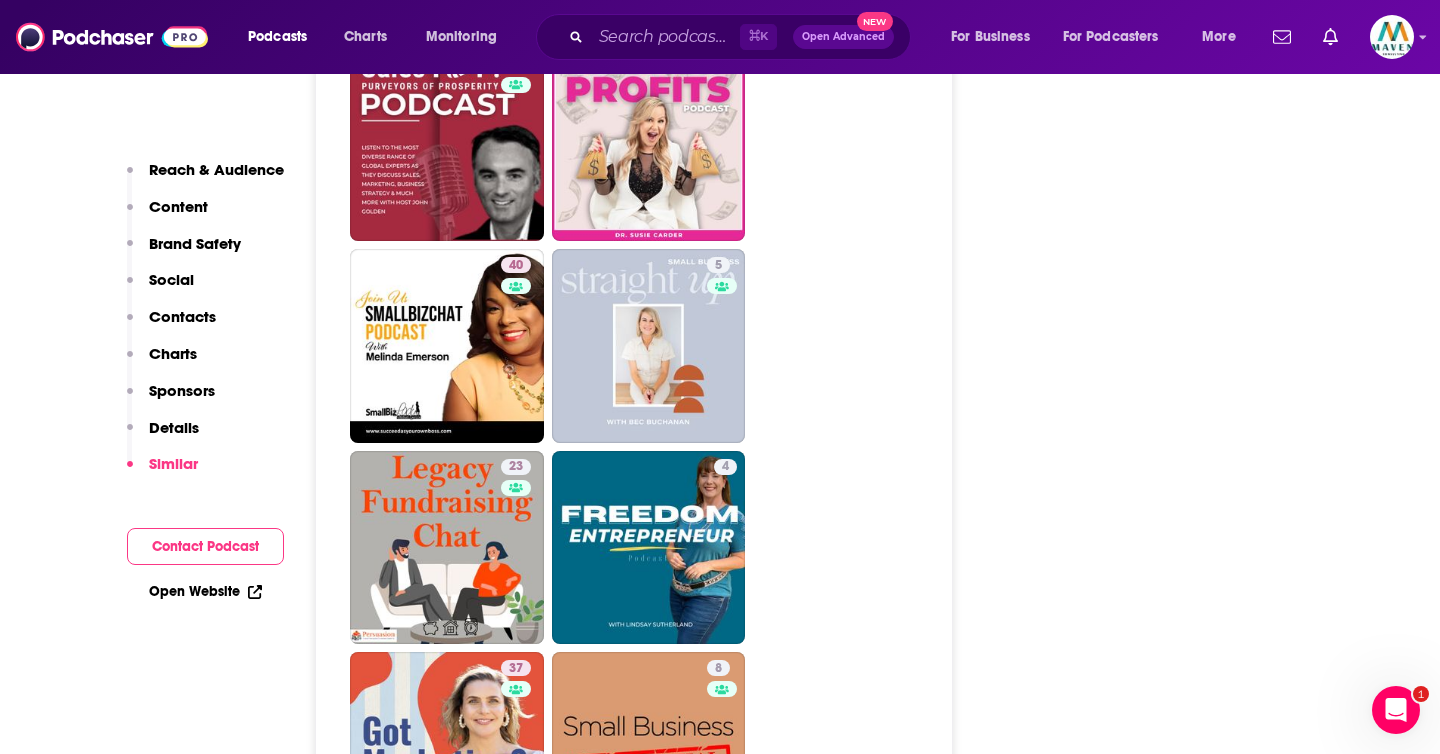 scroll, scrollTop: 4214, scrollLeft: 0, axis: vertical 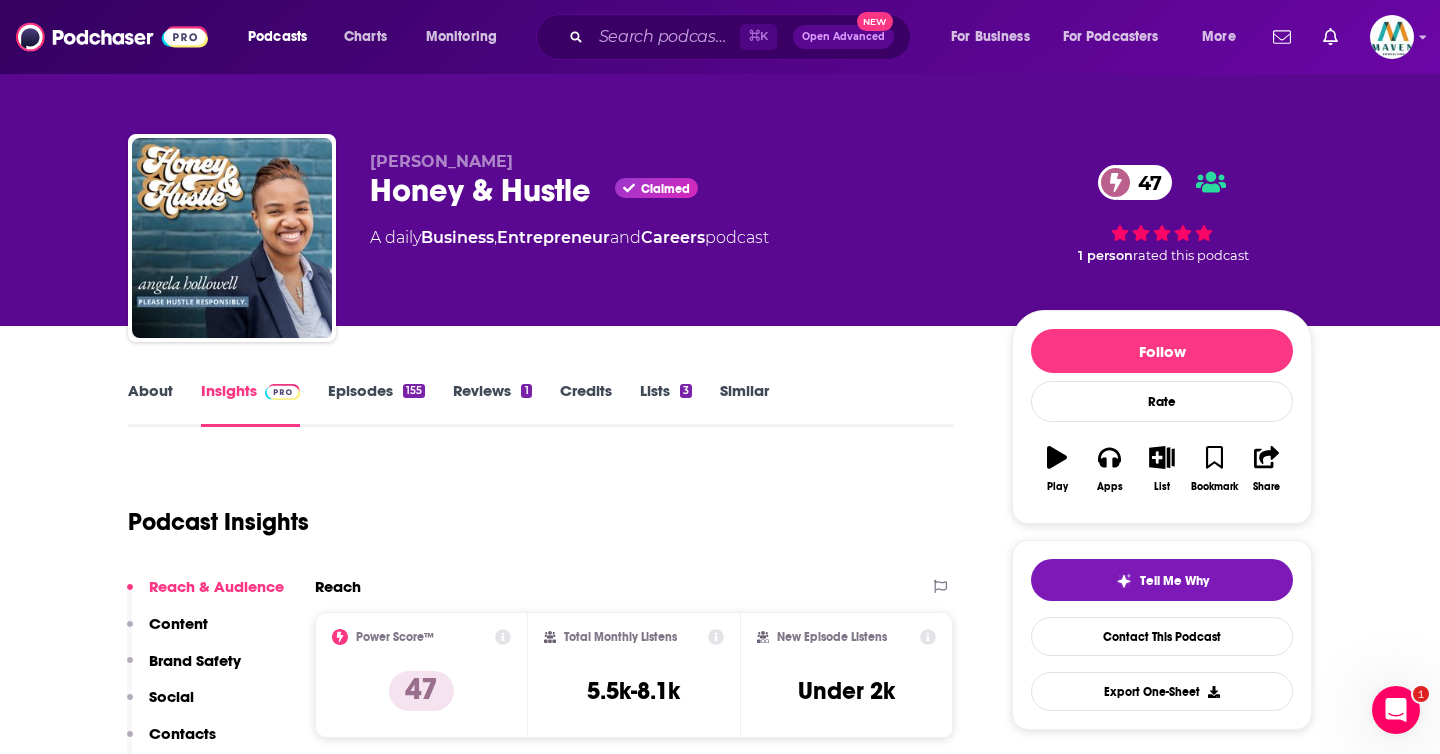 click on "Episodes 155" at bounding box center (376, 404) 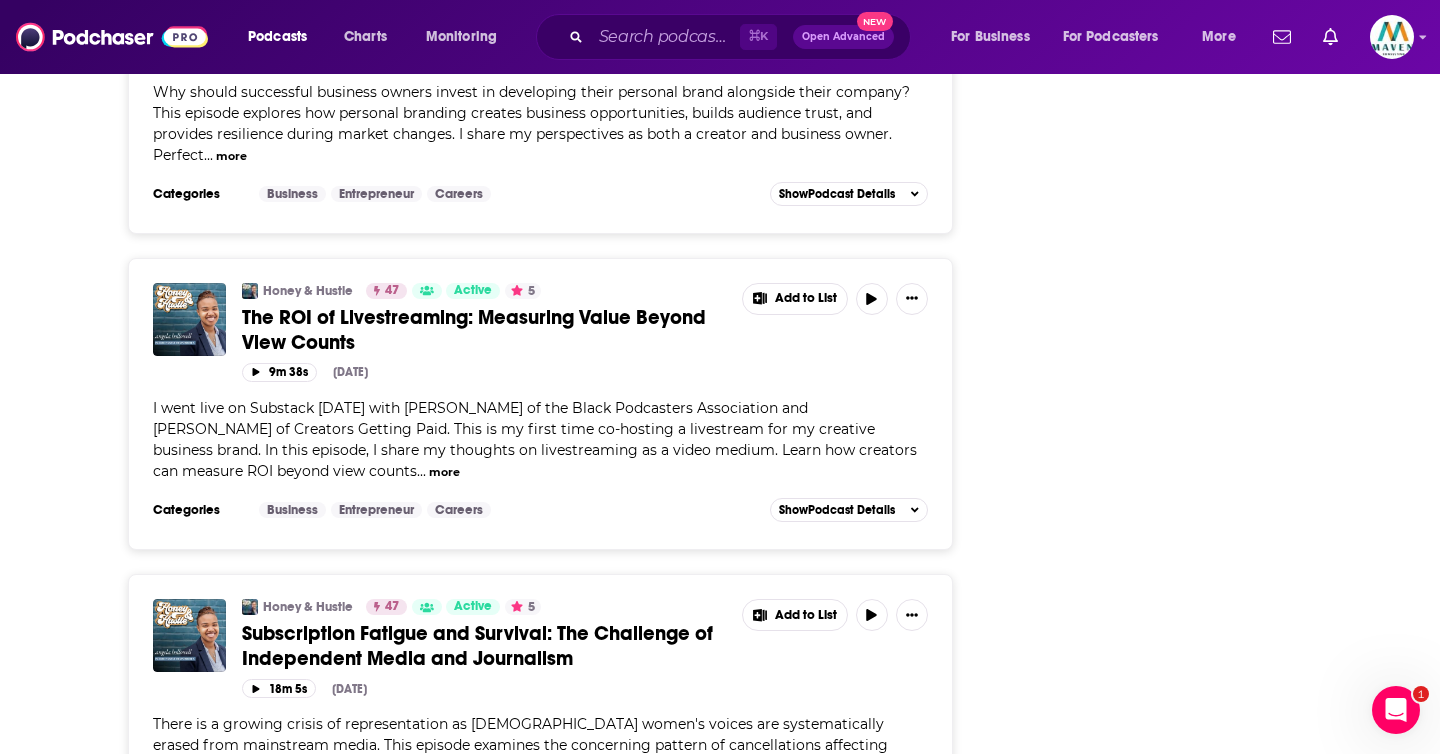 scroll, scrollTop: 3722, scrollLeft: 0, axis: vertical 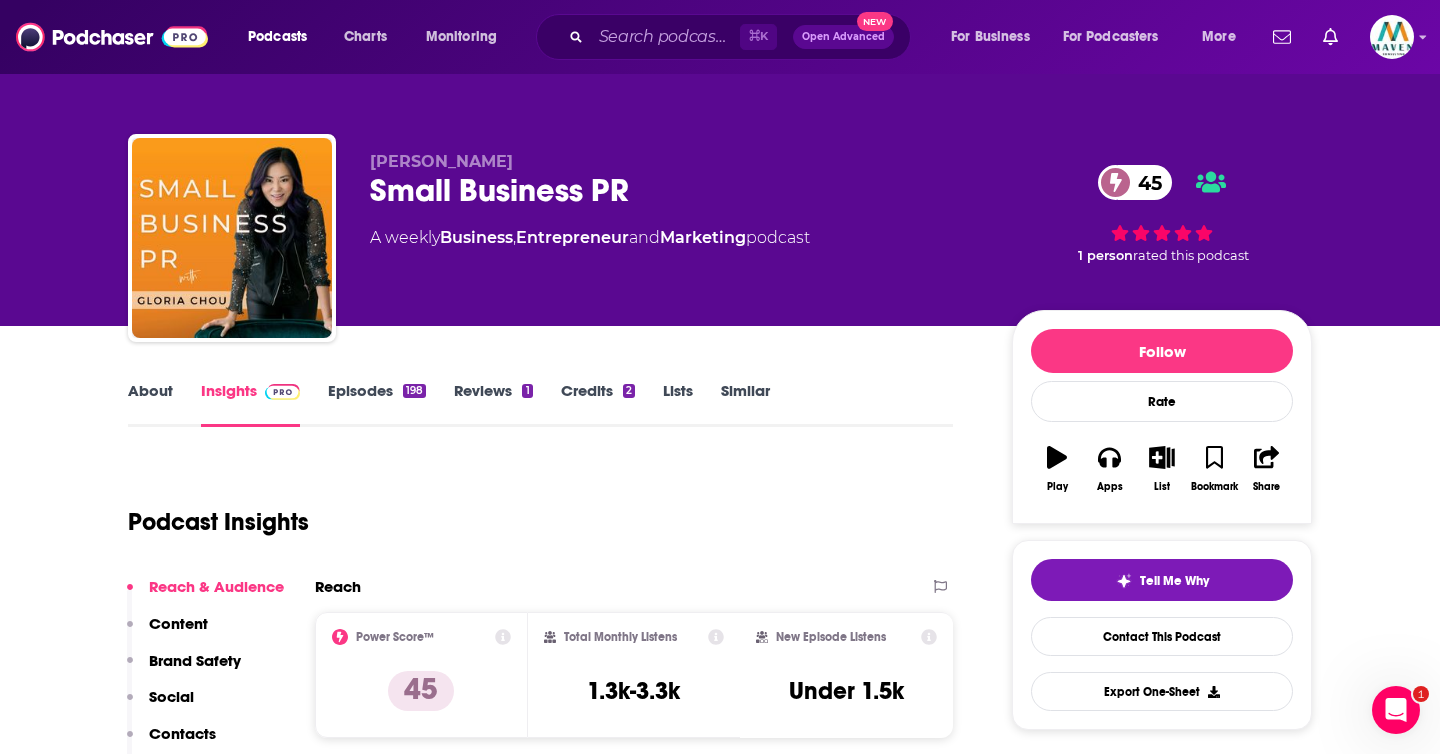 click on "Episodes 198" at bounding box center [377, 404] 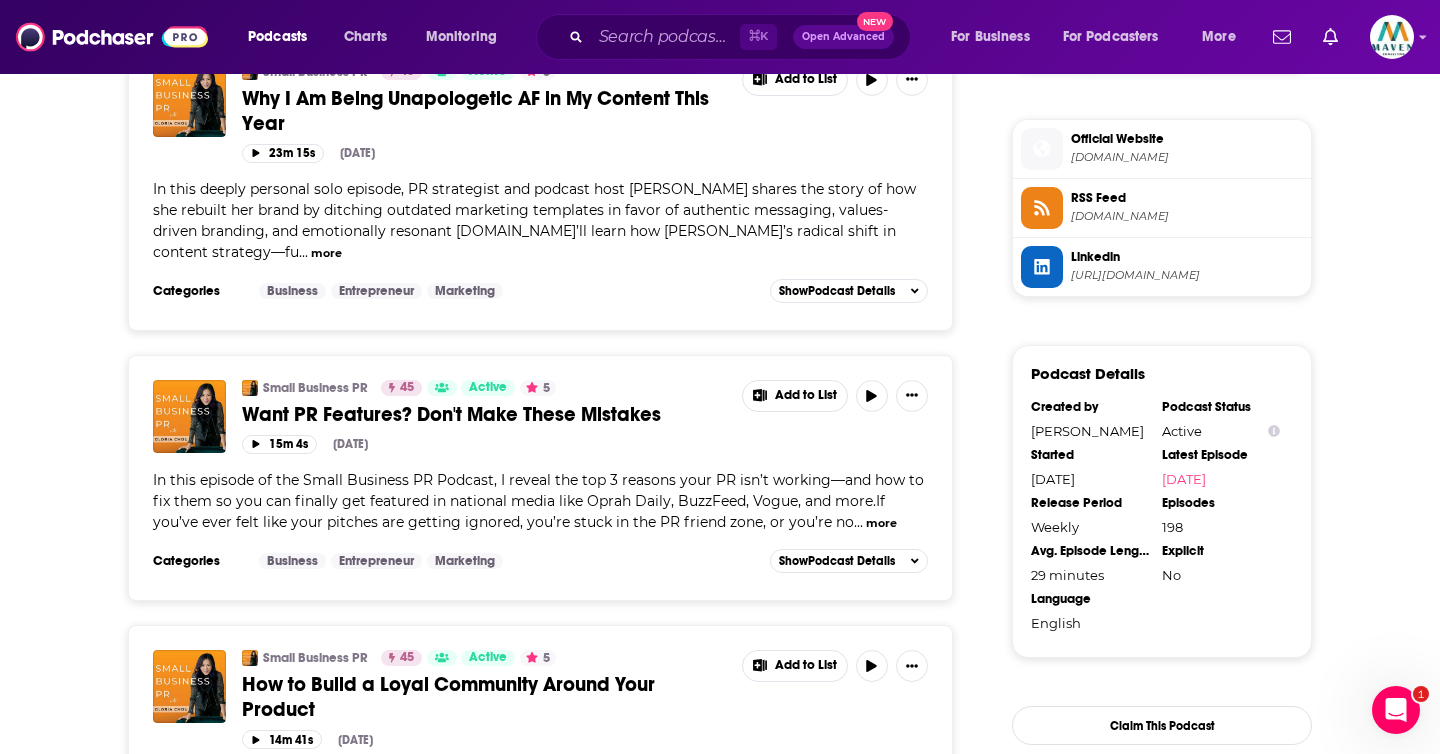 scroll, scrollTop: 2534, scrollLeft: 0, axis: vertical 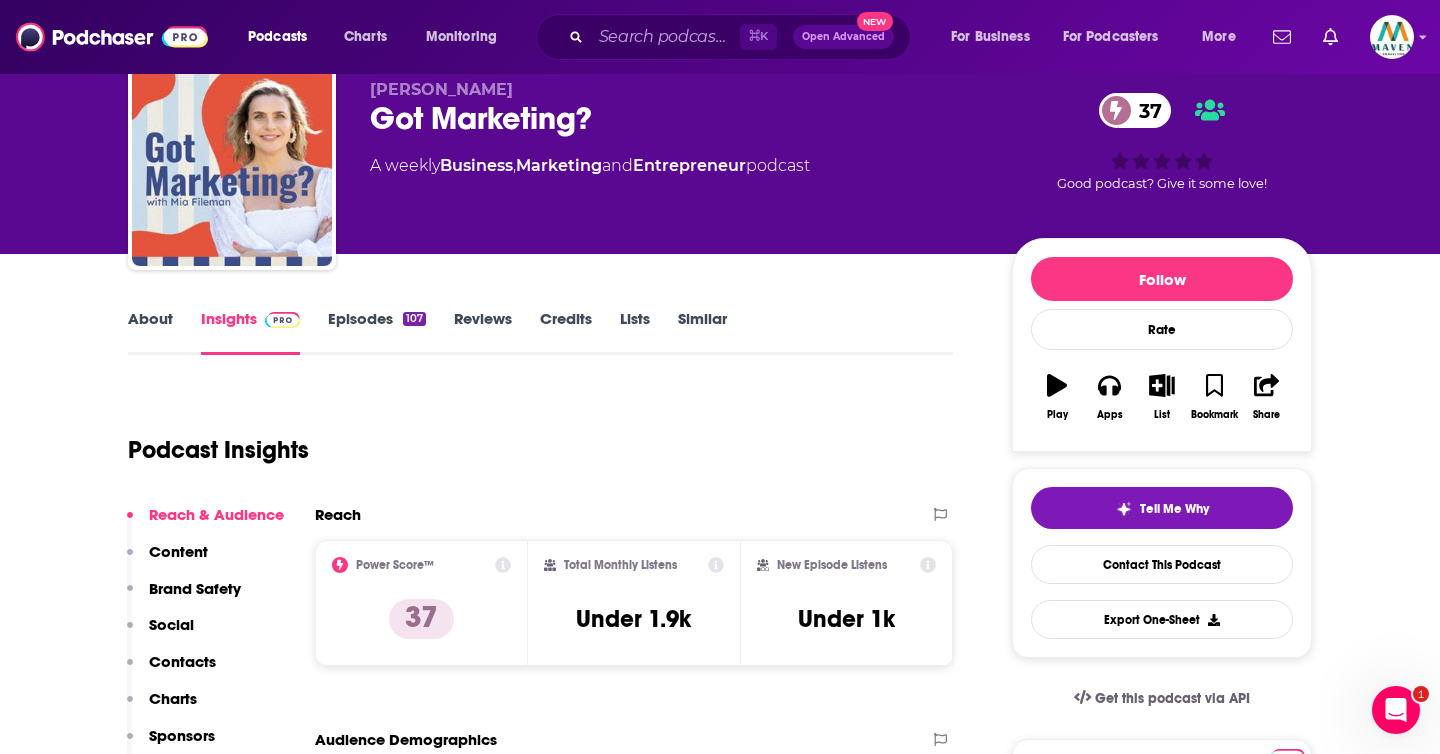 click on "Episodes 107" at bounding box center [377, 332] 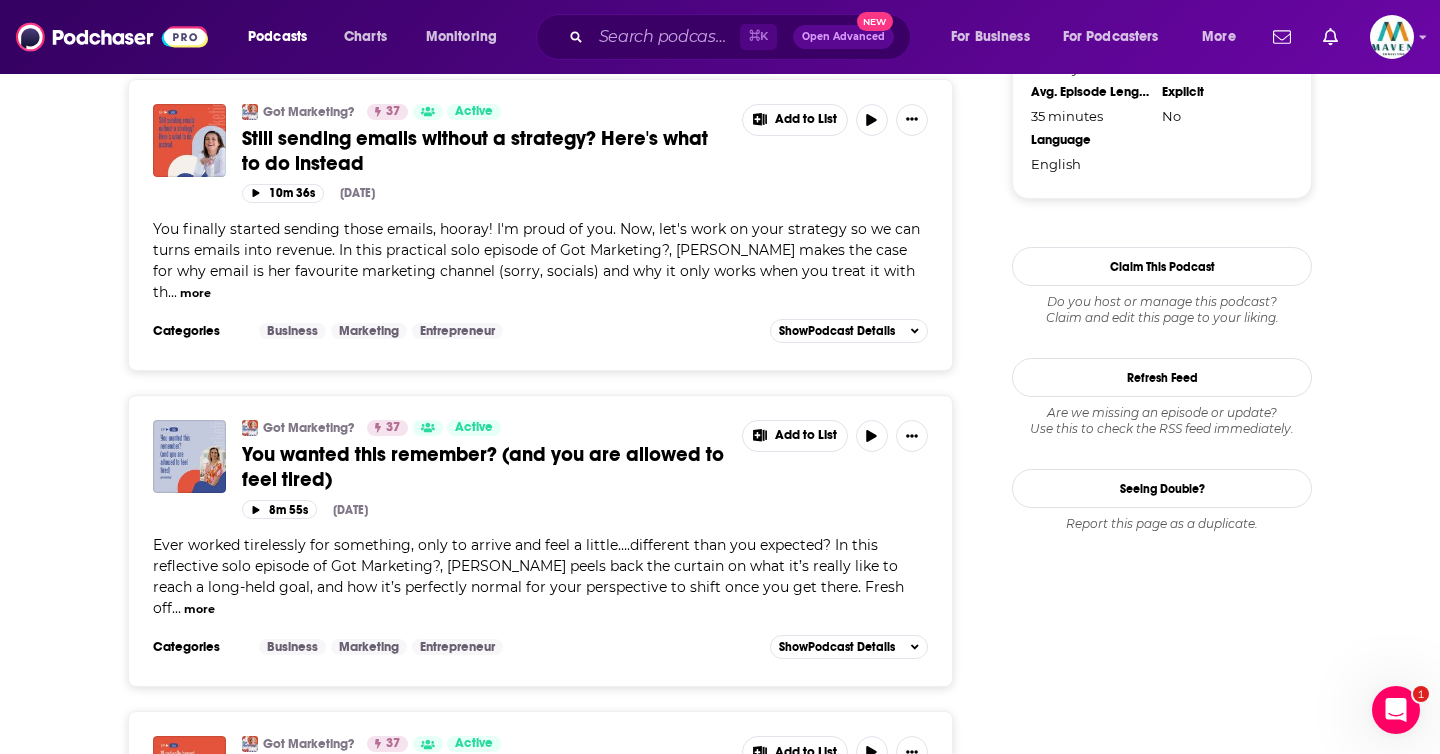 scroll, scrollTop: 2036, scrollLeft: 0, axis: vertical 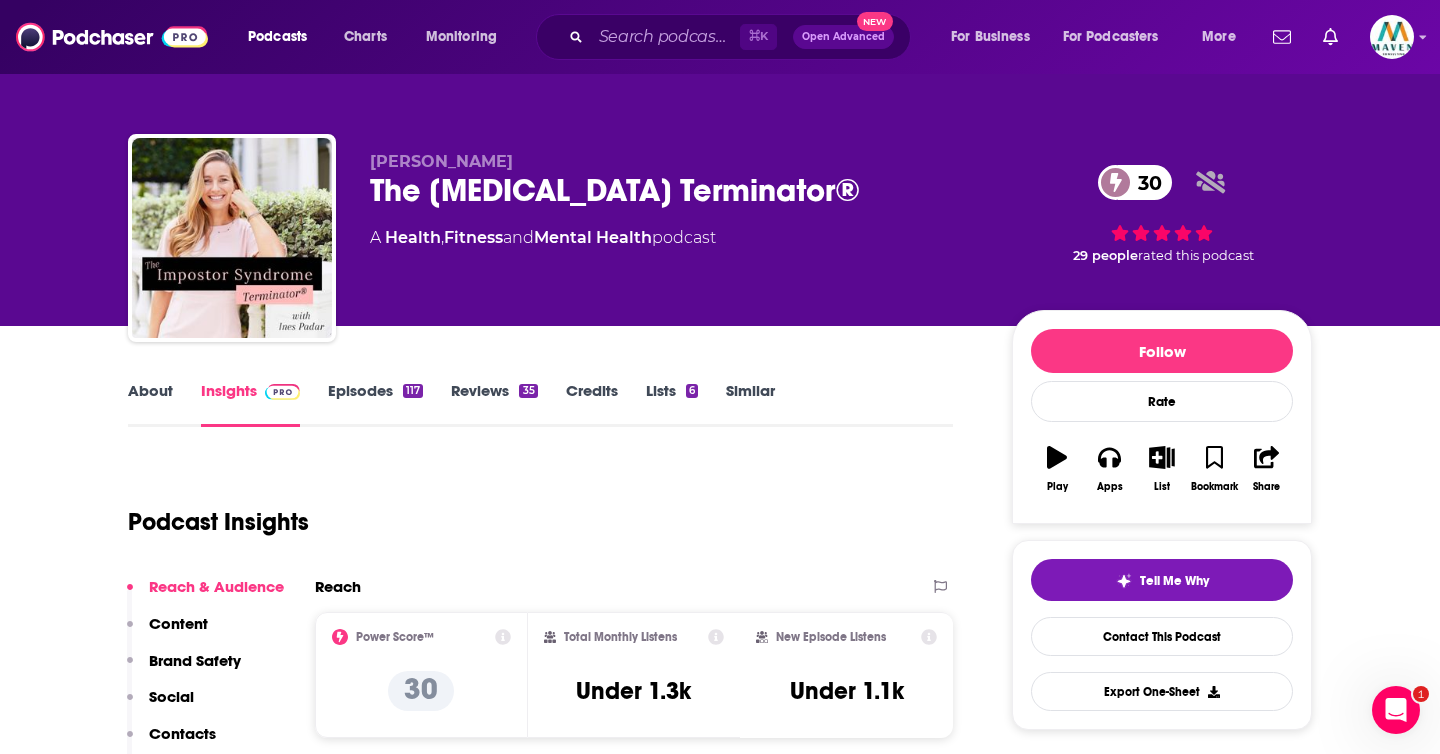 click on "Episodes 117" at bounding box center (375, 404) 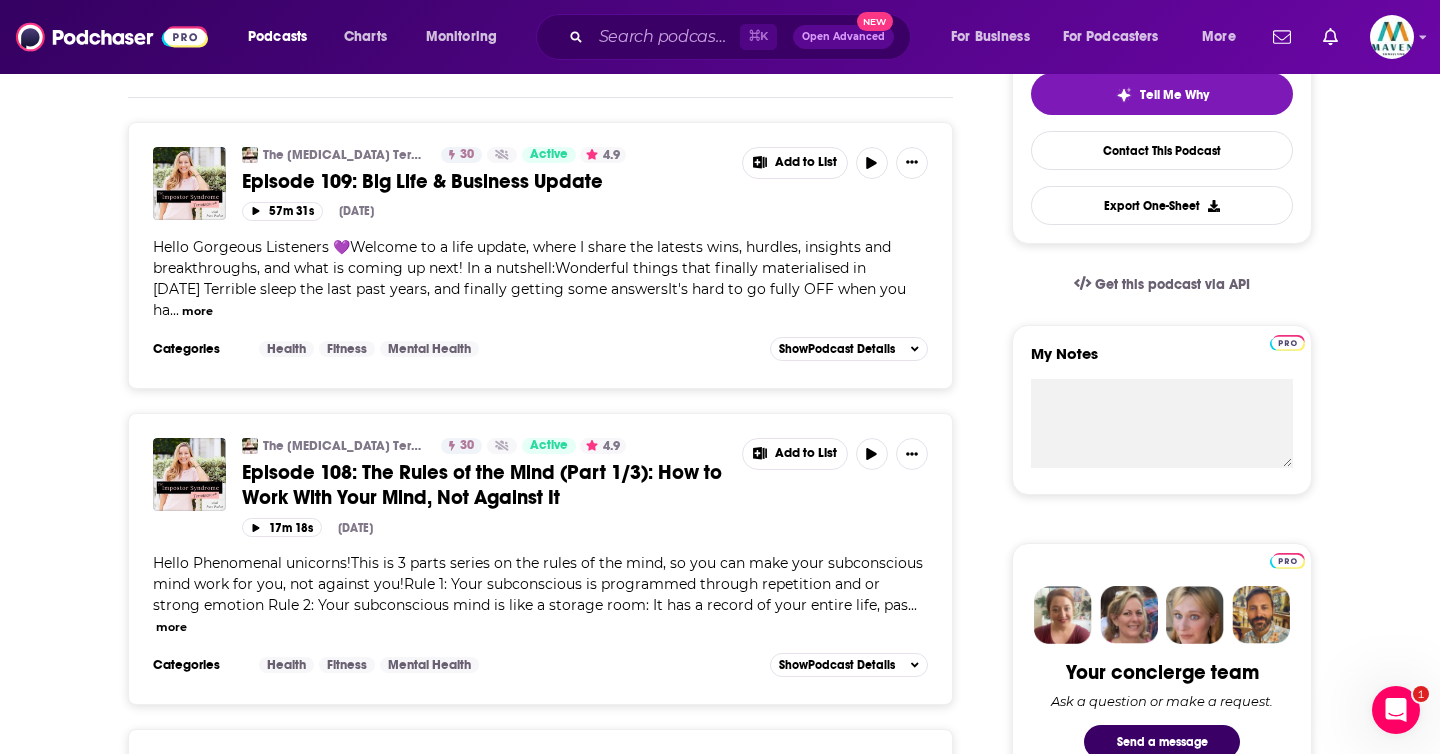 scroll, scrollTop: 484, scrollLeft: 0, axis: vertical 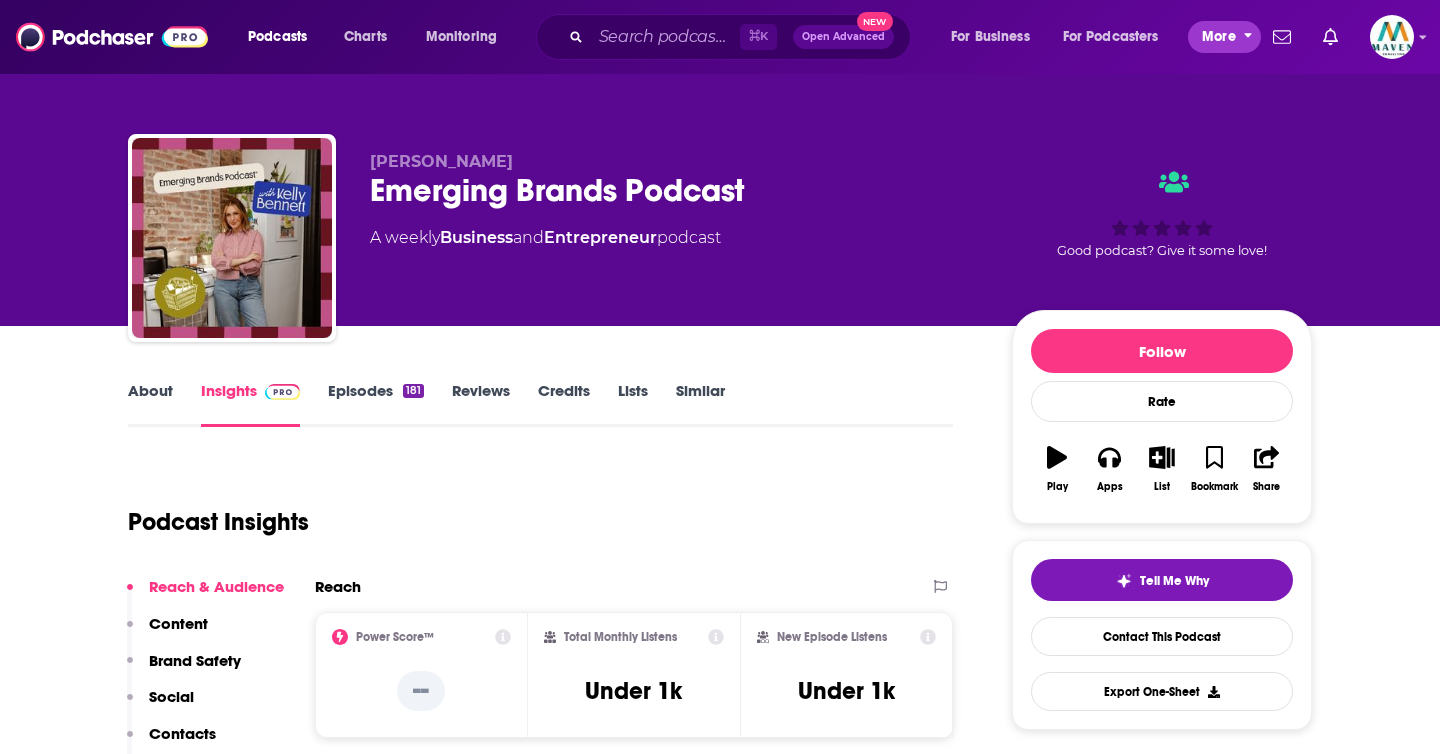click on "More" at bounding box center (1219, 37) 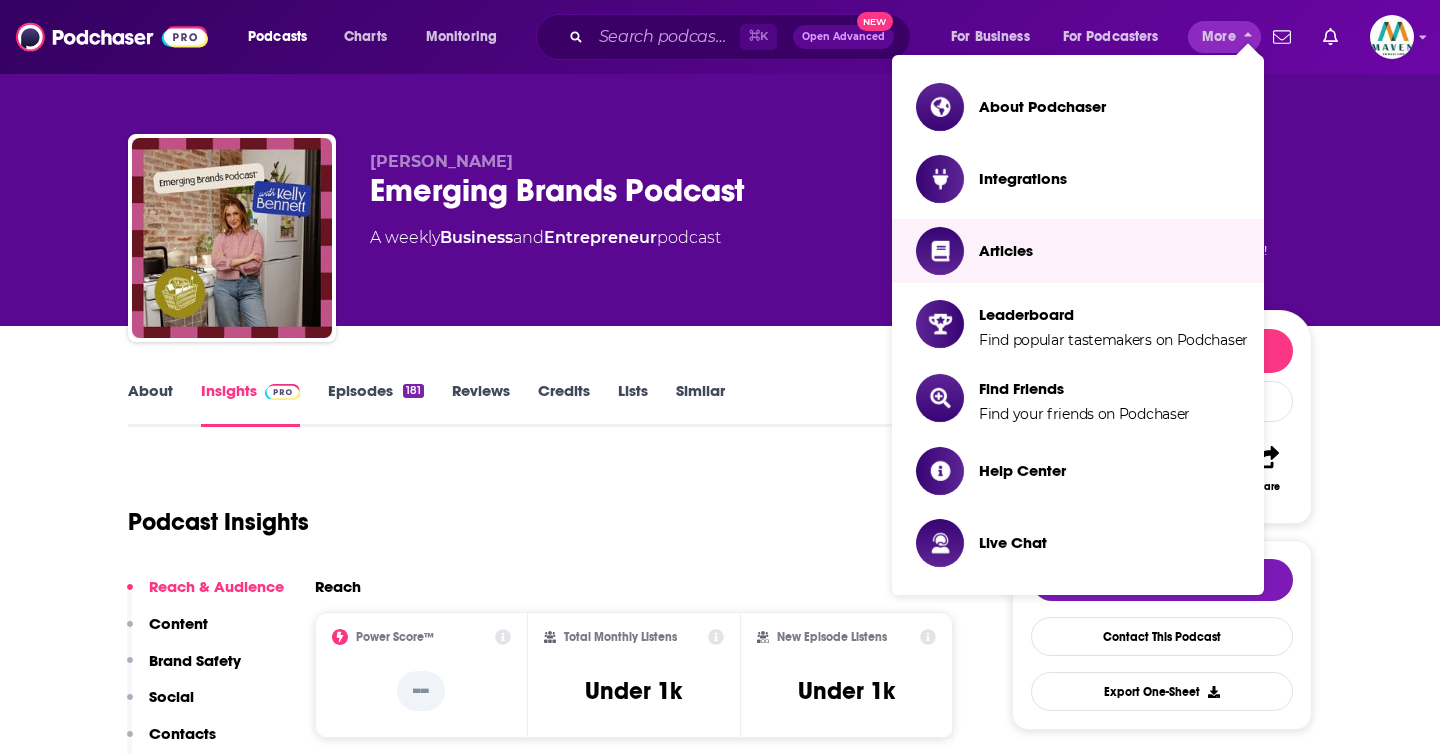 click on "Similar" at bounding box center [700, 404] 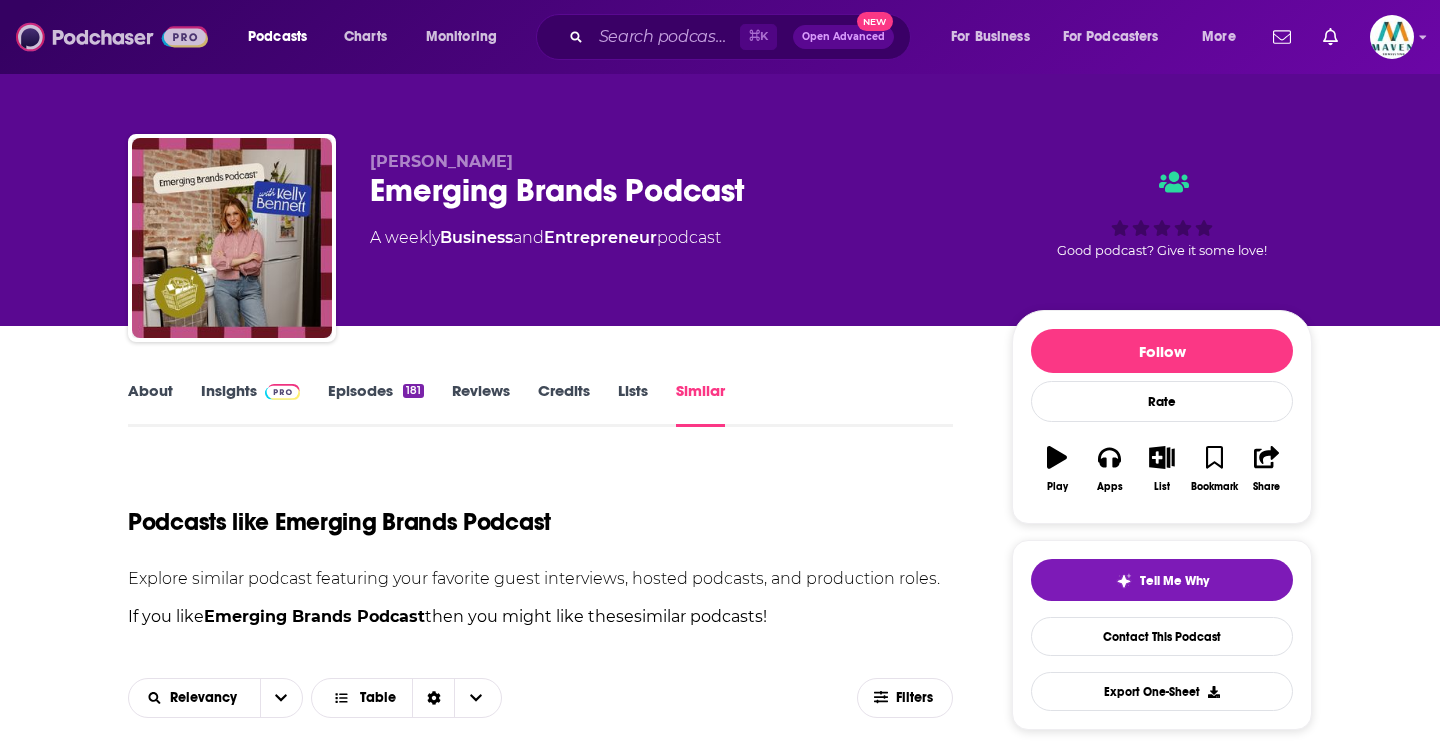 click at bounding box center (112, 37) 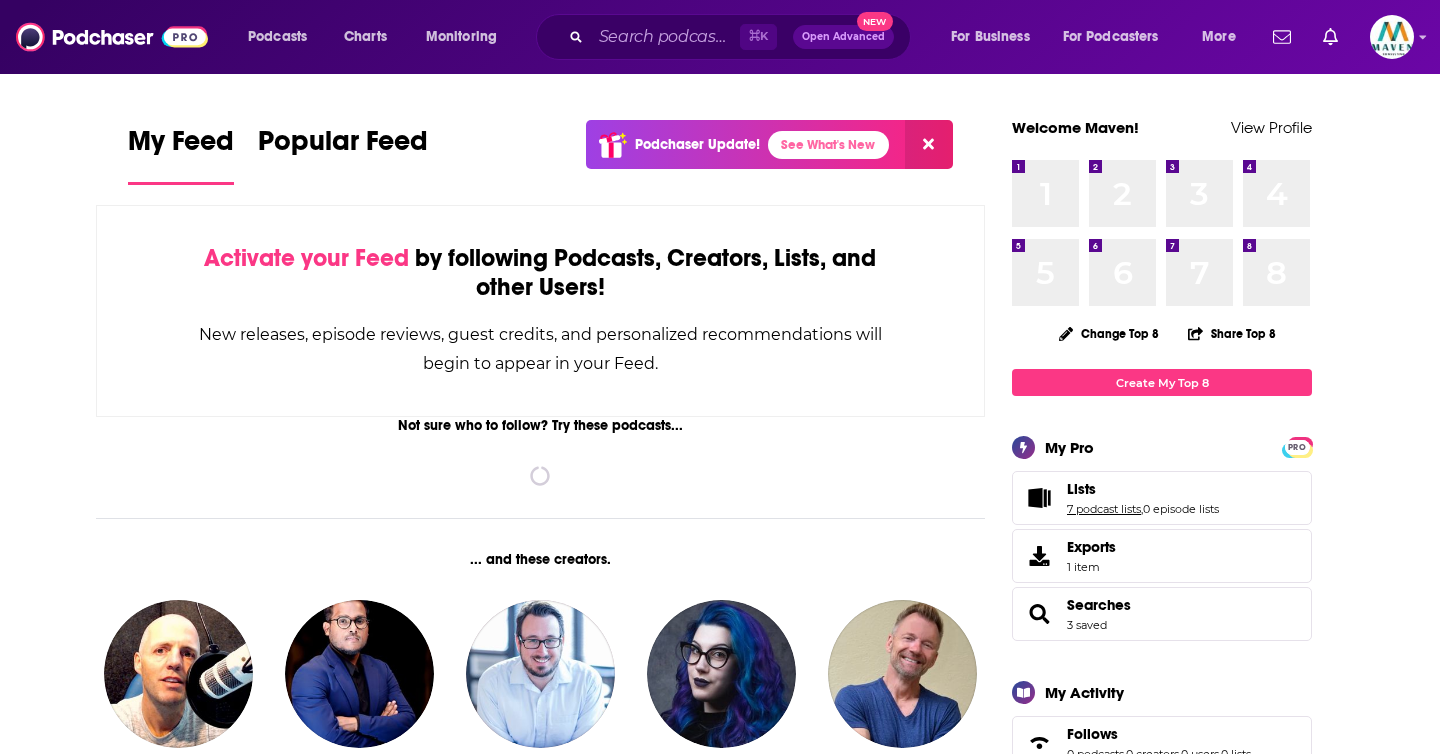 click on "7 podcast lists" at bounding box center [1104, 509] 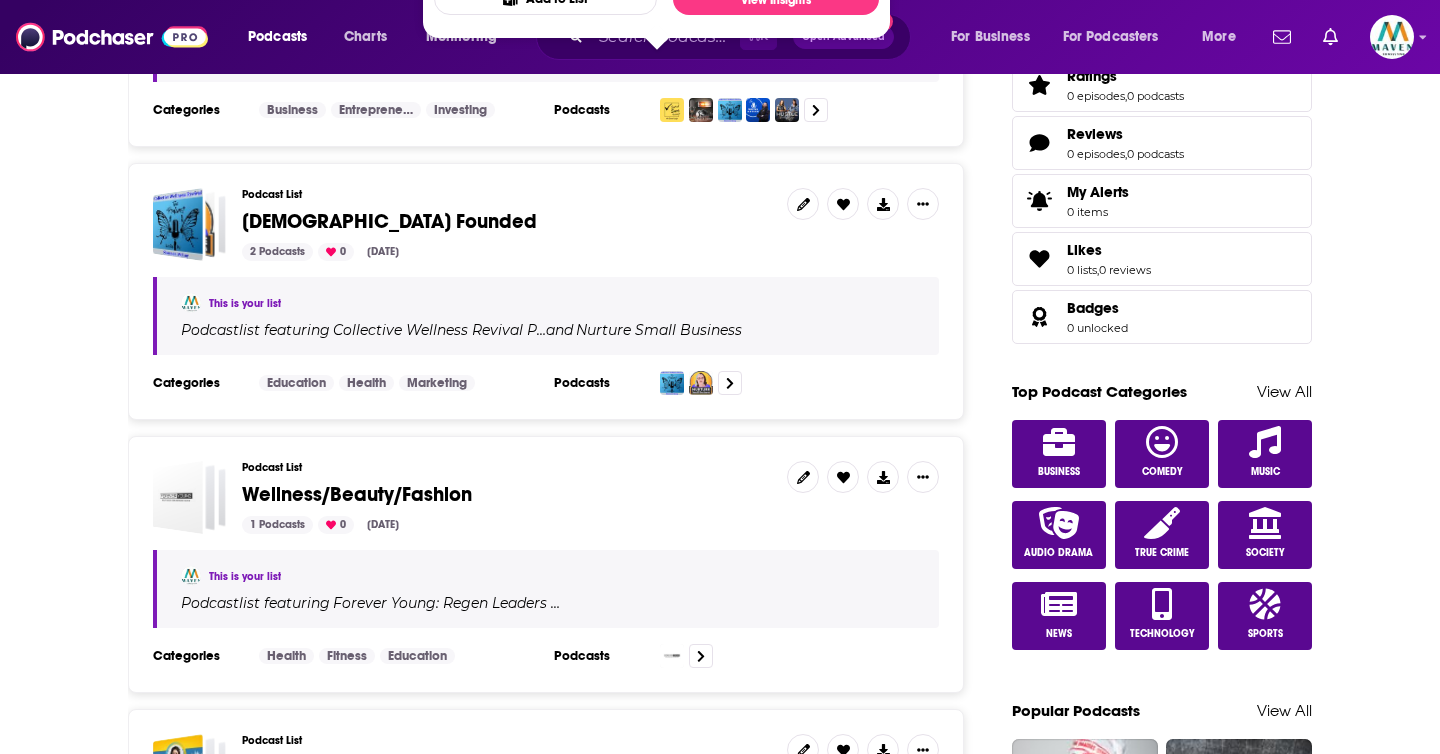 scroll, scrollTop: 773, scrollLeft: 0, axis: vertical 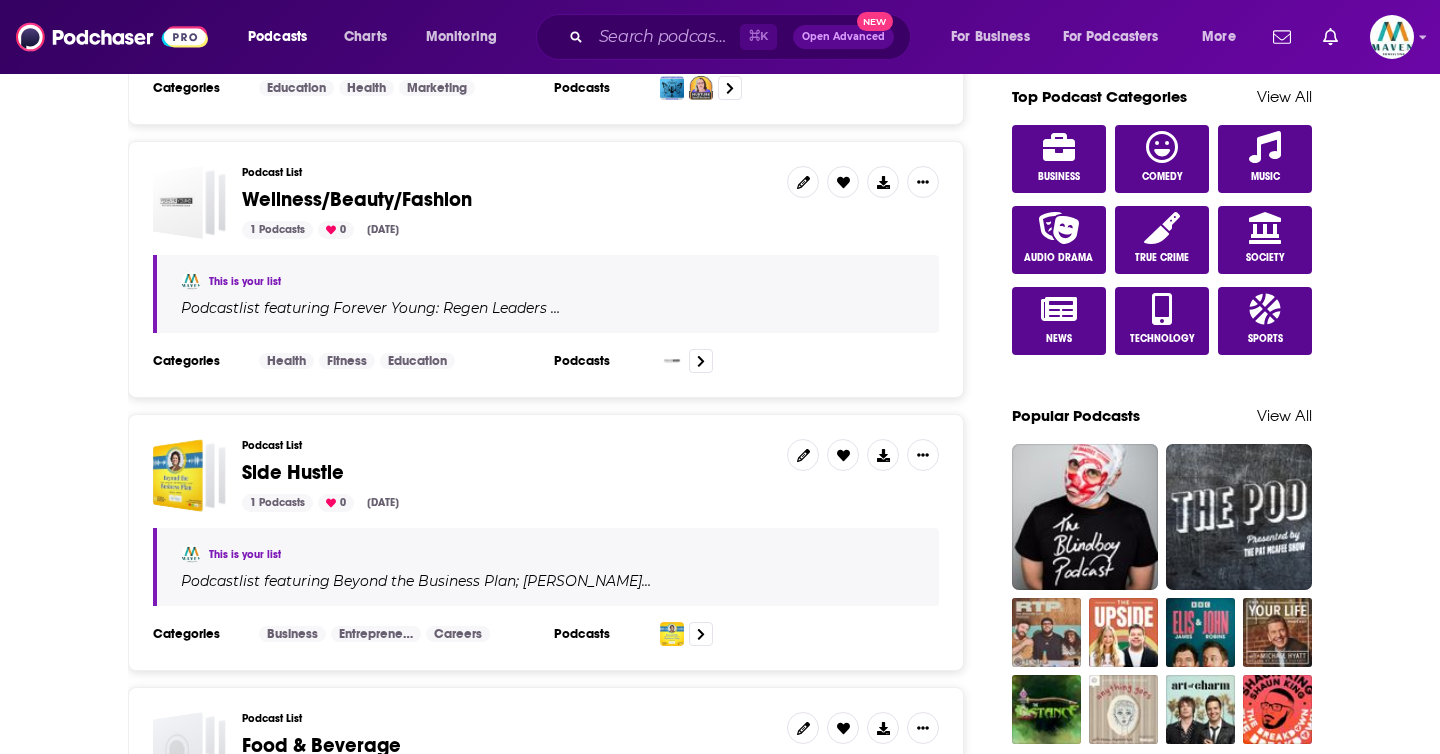 click on "My Podcast Lists My Exports New List Podcasts Episodes By Date Updated List Search Input Search this list... Filters 7   list   results Podcast List Business/Entrepreneurship 30   Podcasts 0 Jun 25, 2025 This is your list Podcast  list featuring  How I Built This with Guy Raz ,  Recruiting Future with Matt A… and 28 others Categories Business Small Business Careers Podcasts Podcast List Self Help 16   Podcasts 0 Jun 25, 2025 This is your list Podcast  list featuring  Sort of Sure Podcast ,  Elevating Performance and 14 others Categories Business Entrepreneur Investing Podcasts Podcast List Female Founded 2   Podcasts 0 Jun 25, 2025 This is your list Podcast  list featuring  Collective Wellness Revival P…  and  Nurture Small Business Categories Education Health Marketing Podcasts Podcast List Wellness/Beauty/Fashion 1   Podcasts 0 Jun 25, 2025 This is your list Podcast  list featuring  Forever Young: Regen Leaders … Categories Health Fitness Education Podcasts Podcast List Side Hustle 1   Podcasts 0 0" at bounding box center (720, 748) 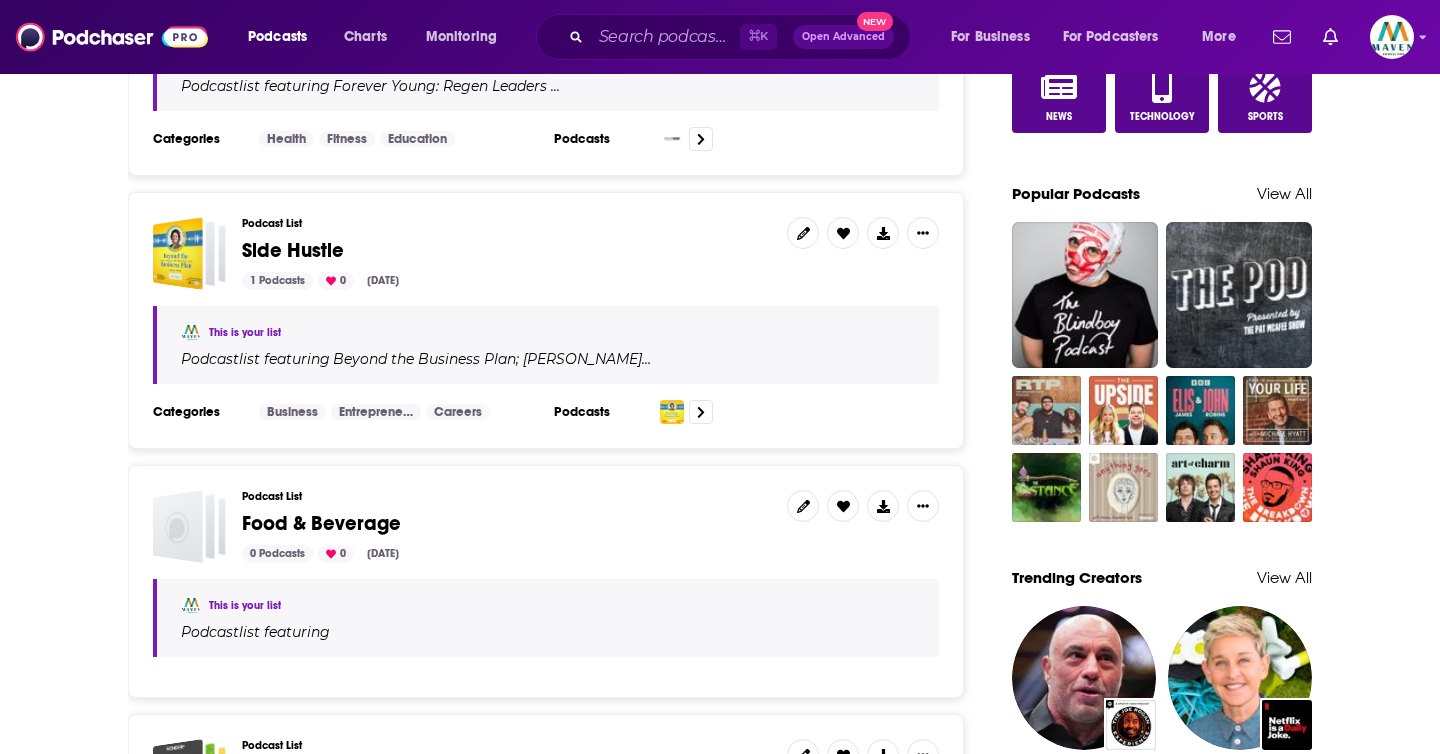 scroll, scrollTop: 1293, scrollLeft: 0, axis: vertical 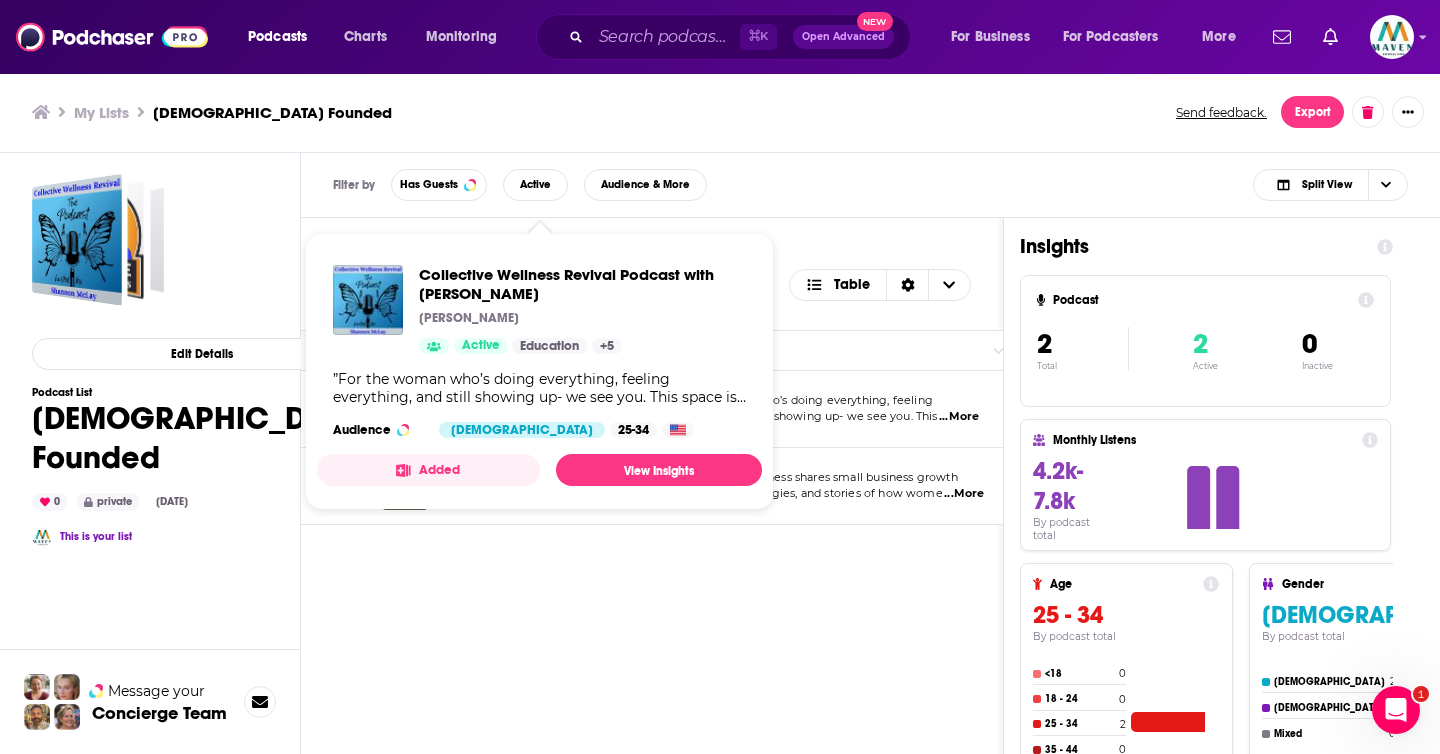 click on "Move Podcast Description Categories Reach (Monthly) Reach (Episode) Contacts Your Notes Collective Wellness Revival Podcast with Shannon McLay ”For the woman who’s doing everything, feeling everything, and still showing up- we see you. This   ...More Education Health Fitness -- __ __ Not Available Nurture Small Business Nurture Small Business shares small business growth ideas, survival strategies, and stories of how wome  ...More Business Entrepreneur Marketing 30 Under 1.5k Under 1.3k 4   Contacts" at bounding box center (652, 601) 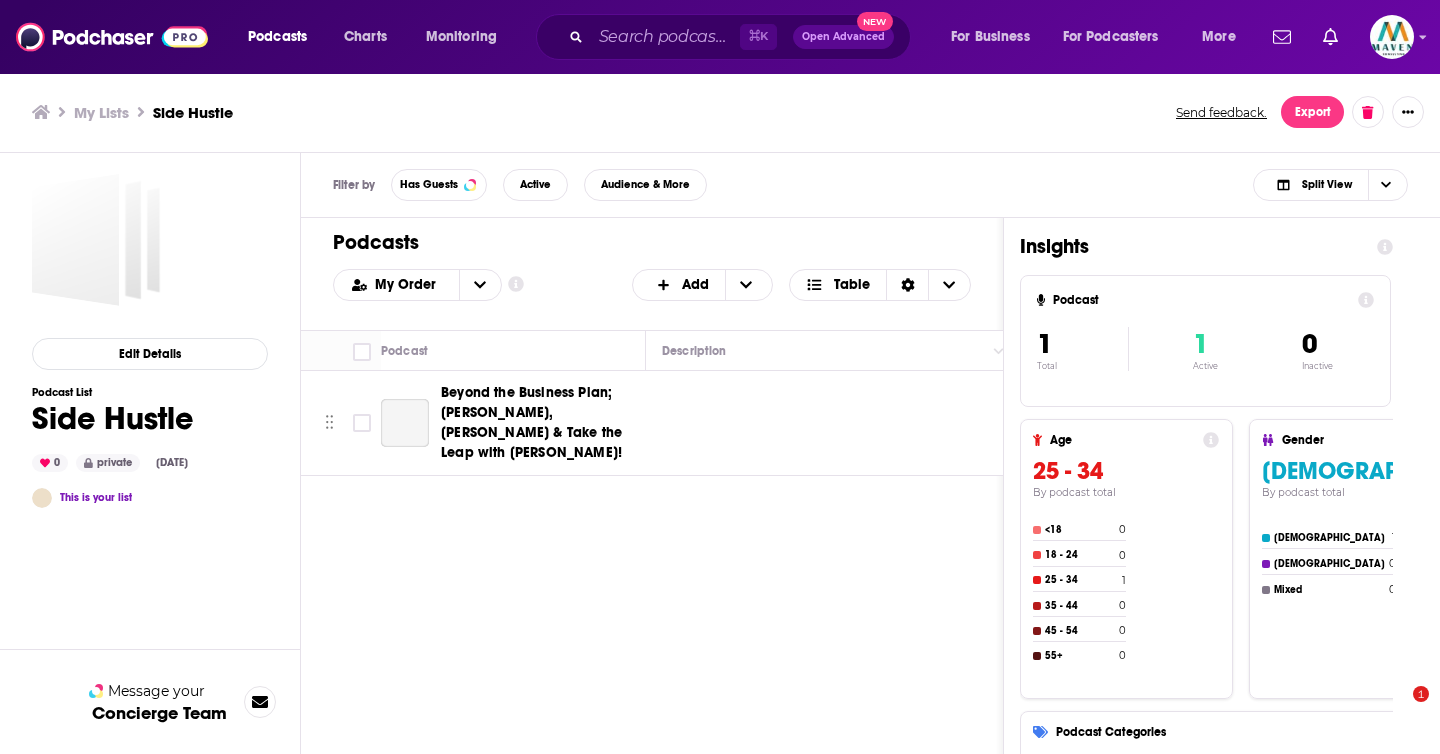 scroll, scrollTop: 0, scrollLeft: 0, axis: both 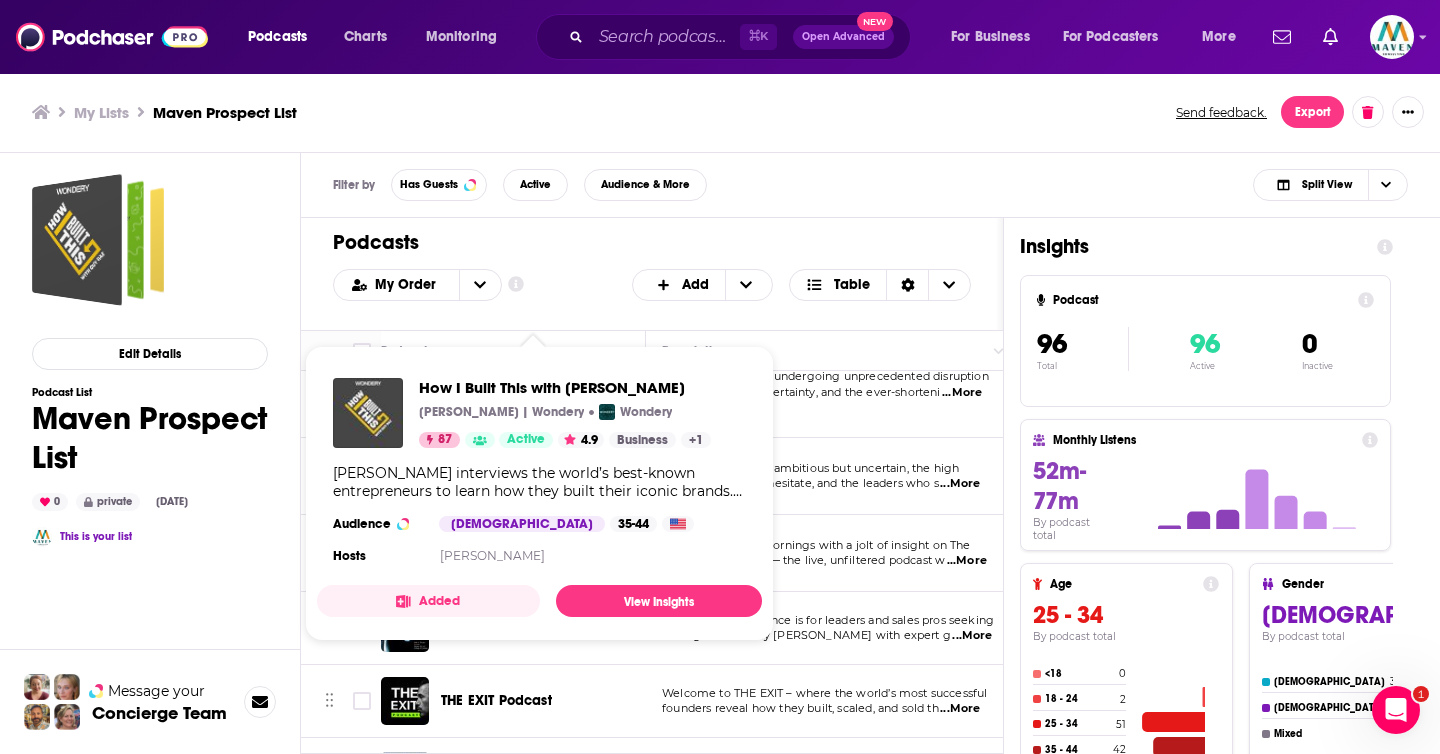 click on "Podcasts" at bounding box center (644, 242) 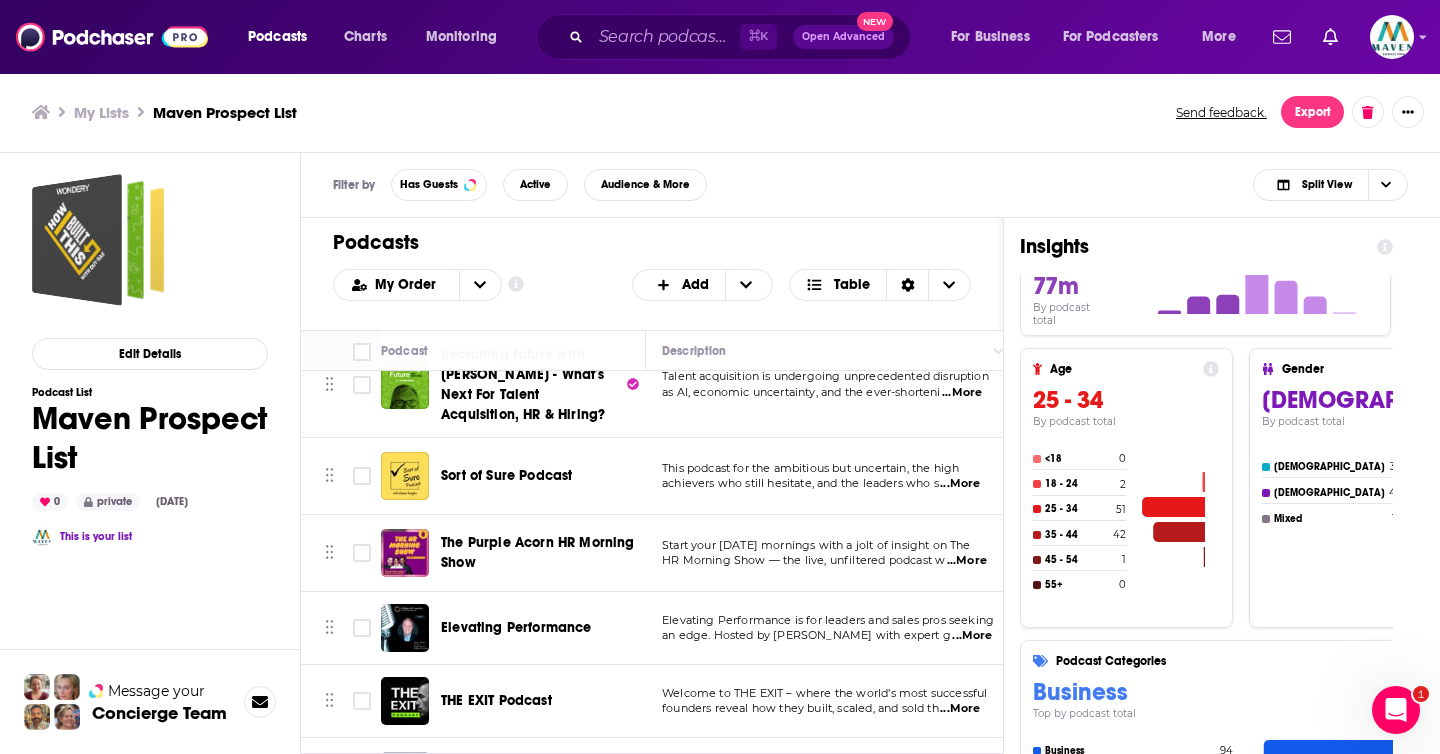 scroll, scrollTop: 233, scrollLeft: 0, axis: vertical 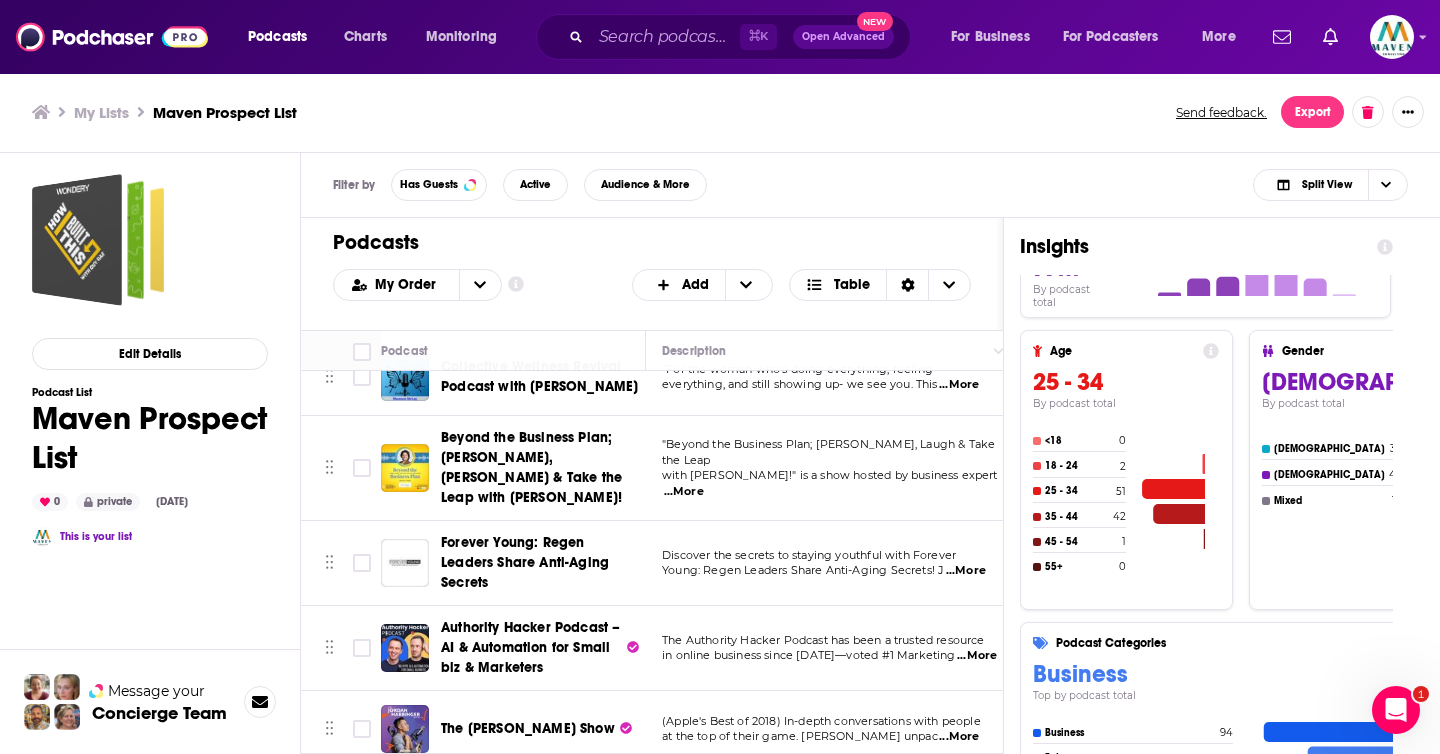 click on "Discover the secrets to staying youthful with Forever Young: Regen Leaders Share Anti-Aging Secrets! J  ...More" at bounding box center (831, 563) 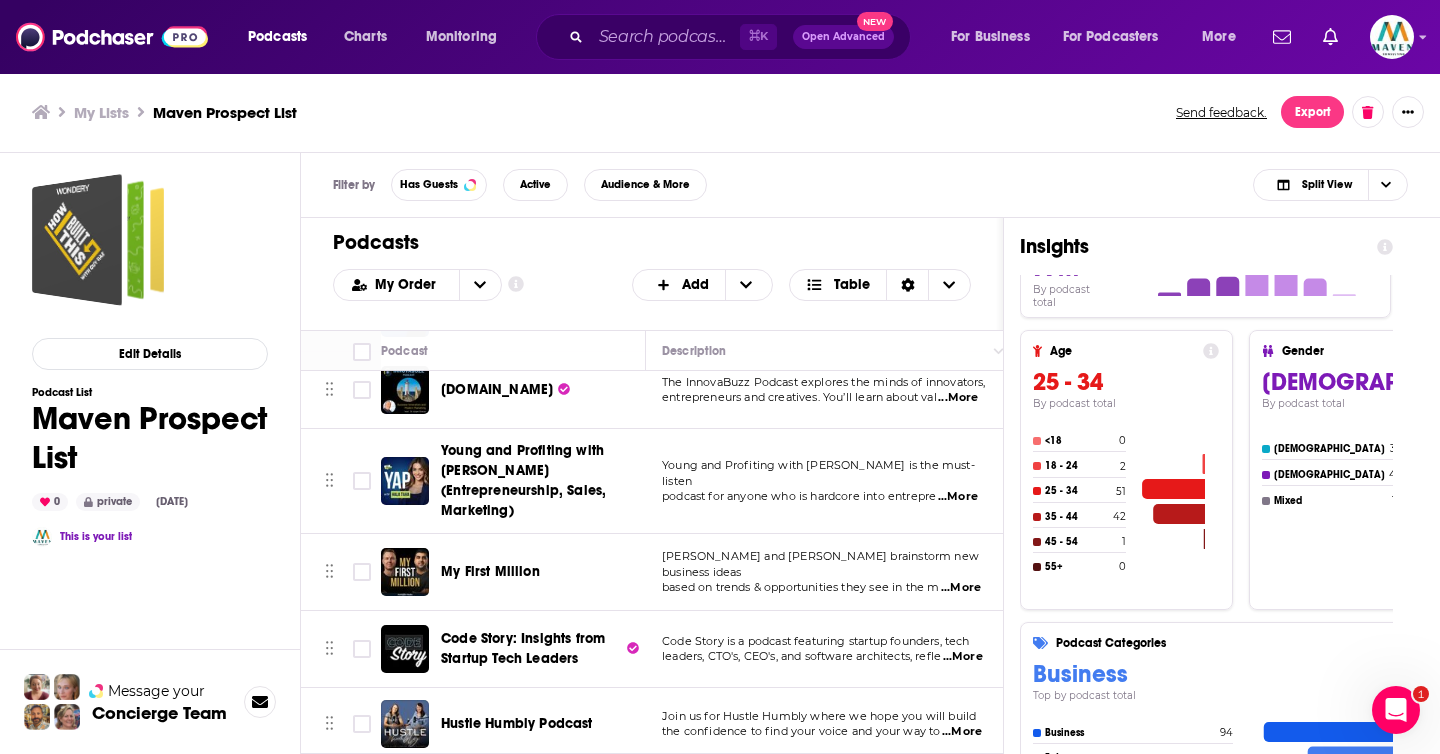 scroll, scrollTop: 995, scrollLeft: 0, axis: vertical 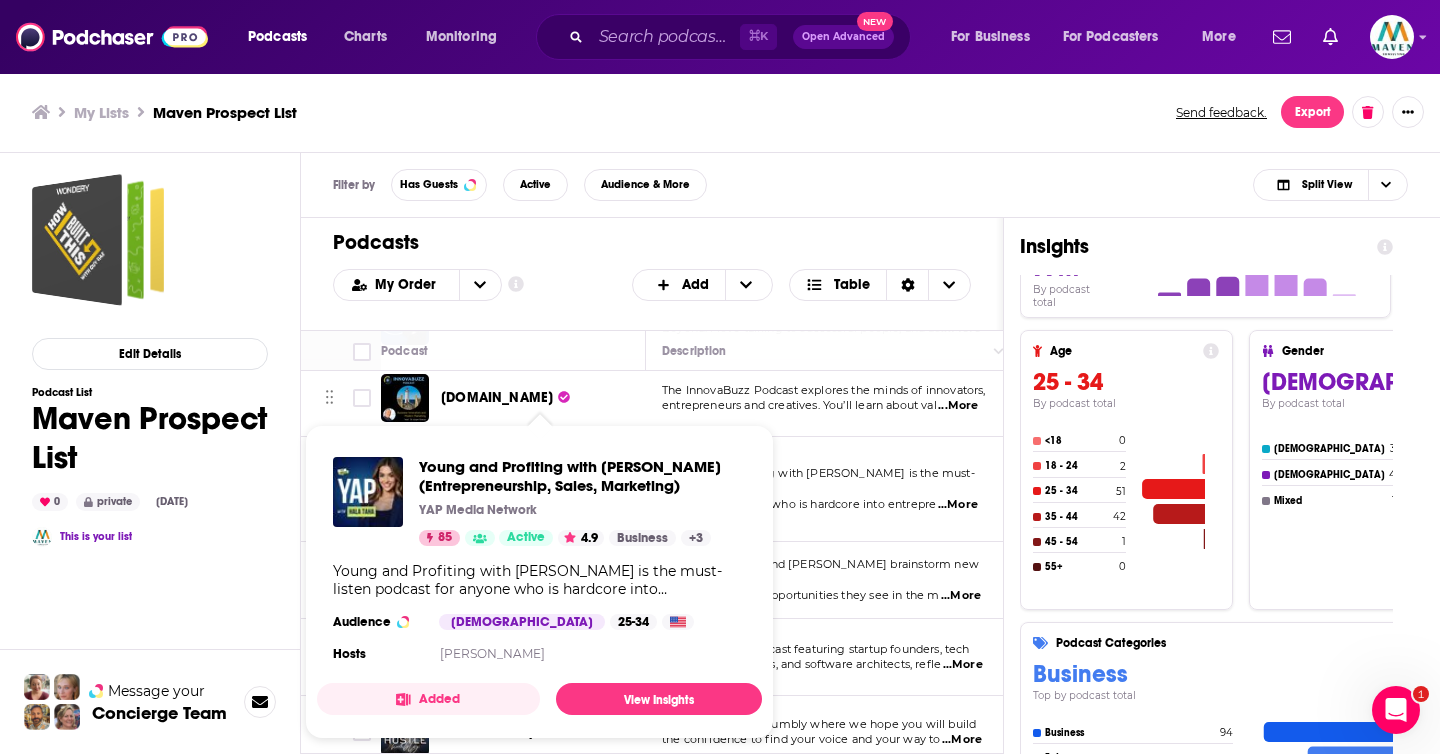 click on "Young and Profiting with Hala Taha is the must-listen podcast for anyone who is hardcore into entrepre  ...More" at bounding box center [831, 489] 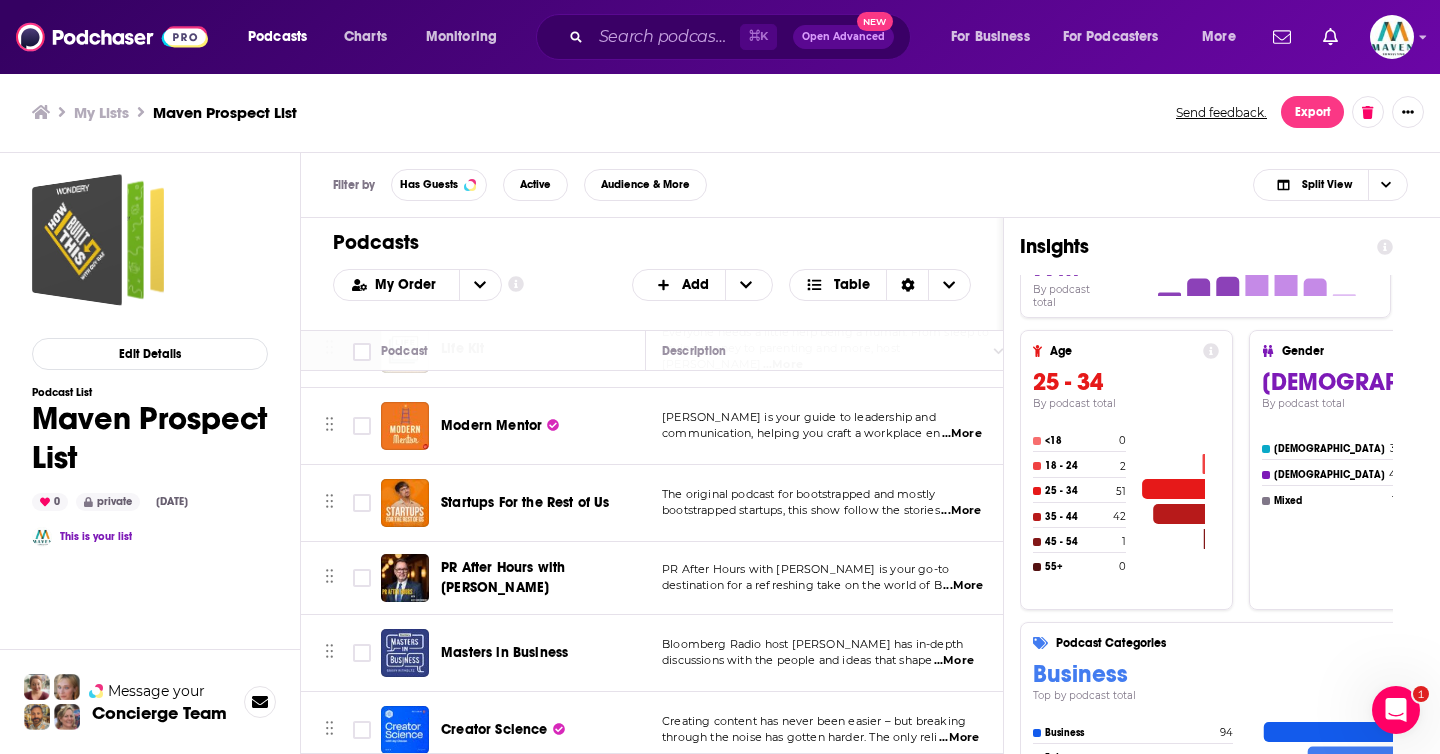 scroll, scrollTop: 3622, scrollLeft: 0, axis: vertical 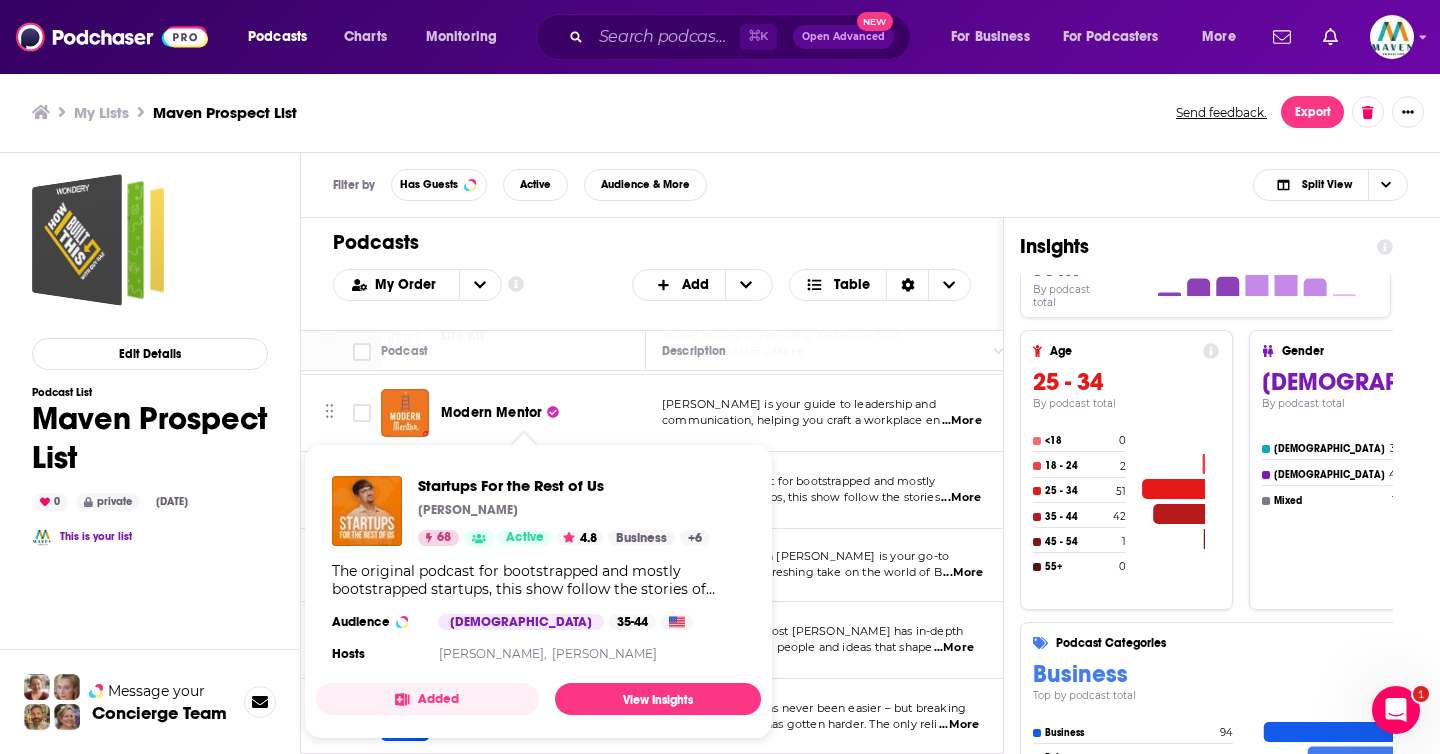 click on "PR After Hours with Alex Greenwood is your go-to destination for a refreshing take on the world of B  ...More" at bounding box center (831, 565) 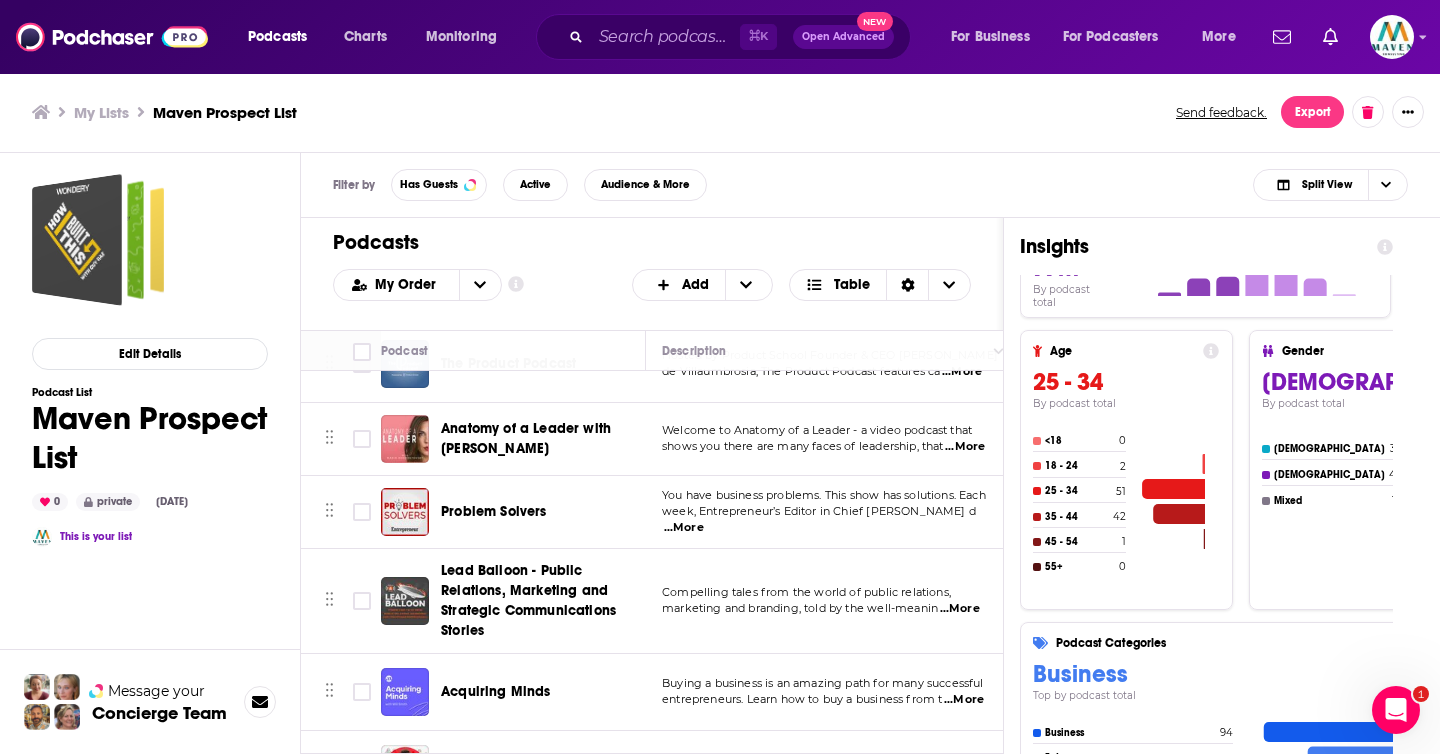 scroll, scrollTop: 6051, scrollLeft: 0, axis: vertical 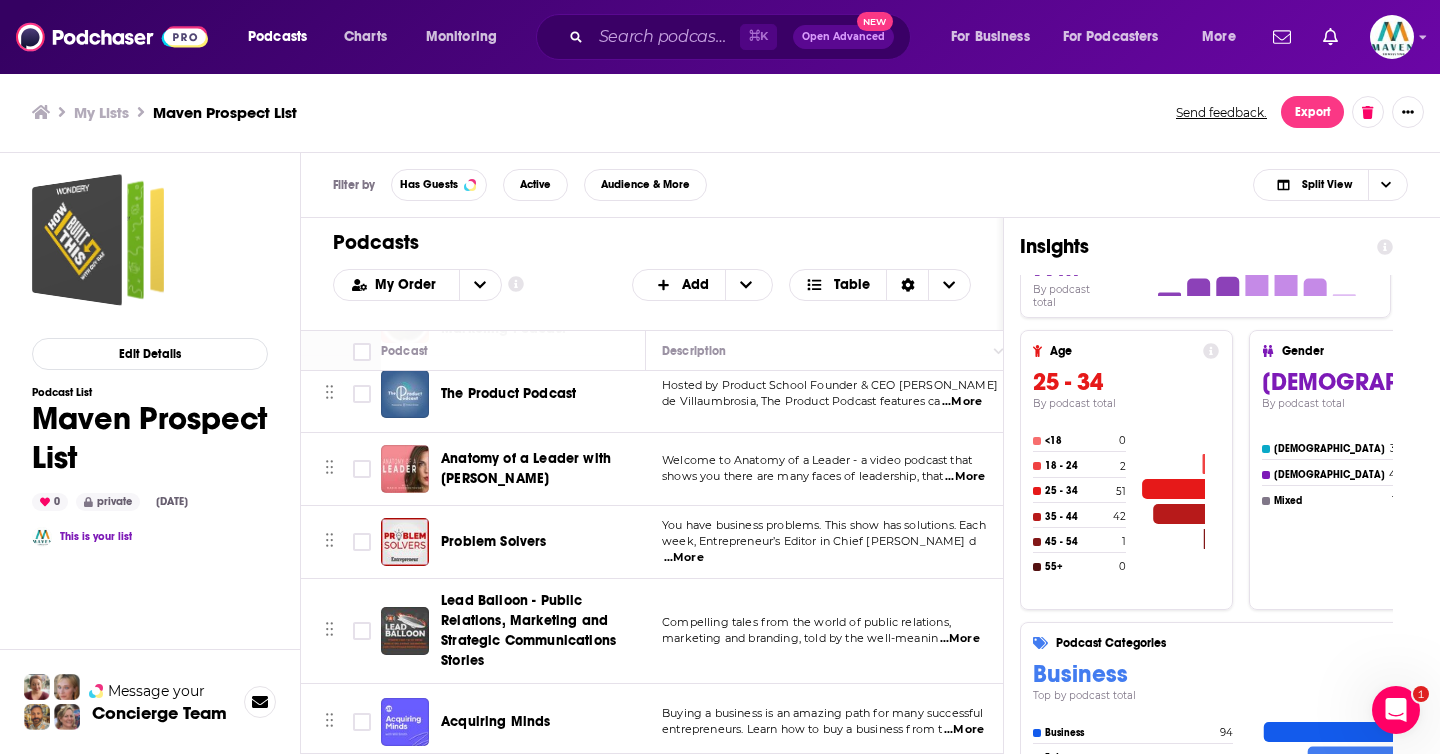 click on "You have business problems. This show has solutions. Each week, Entrepreneur’s Editor in Chief Jason Feifer d  ...More" at bounding box center [831, 542] 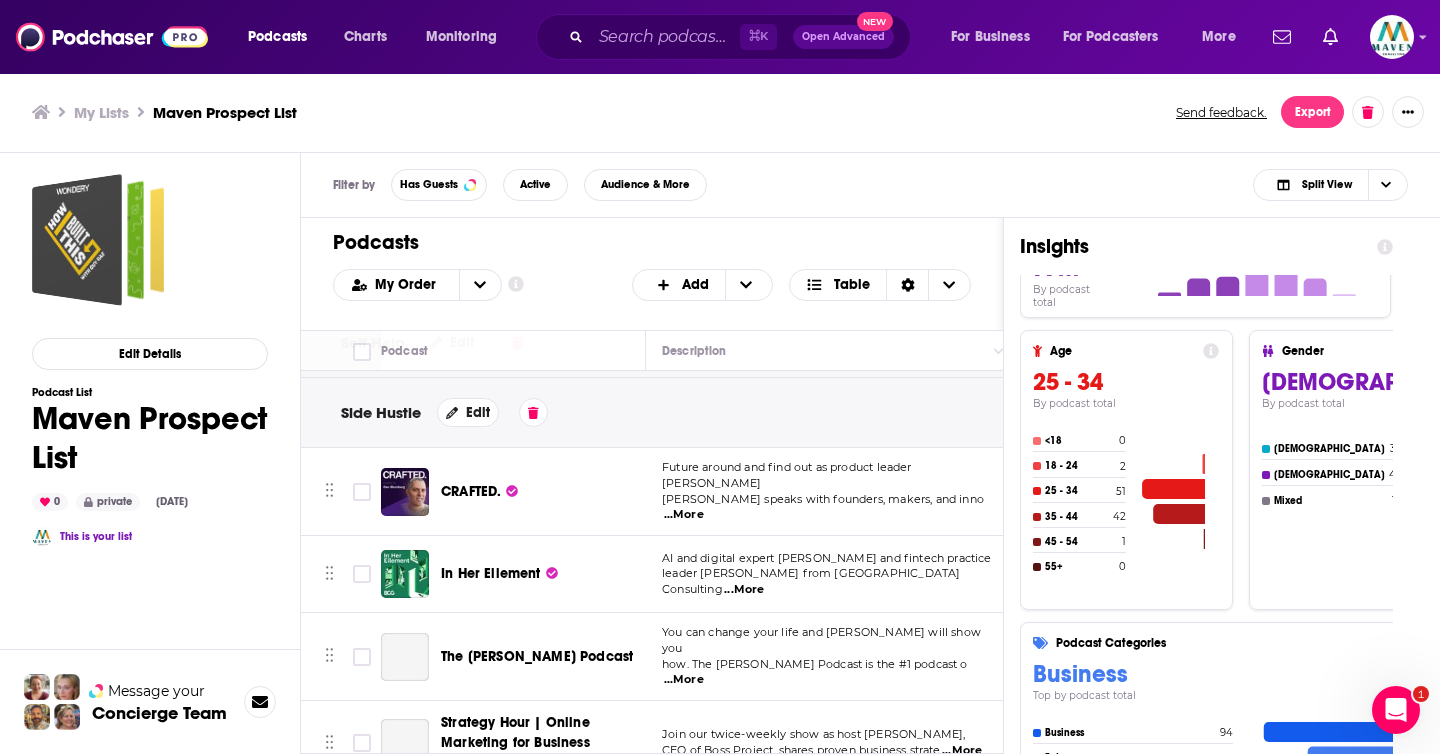 scroll, scrollTop: 7667, scrollLeft: 0, axis: vertical 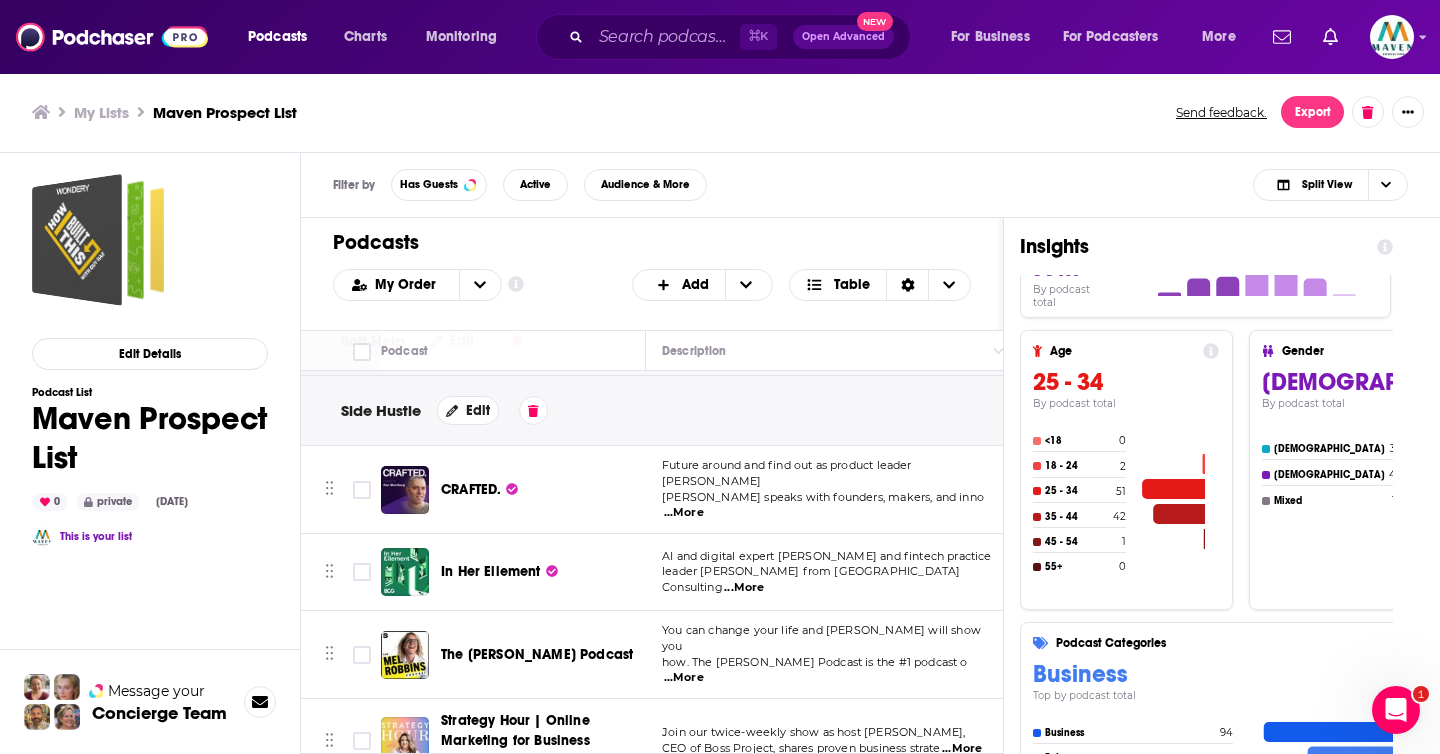 click on "AI and digital expert Suchi Srinivasan and fintech practice" at bounding box center (827, 556) 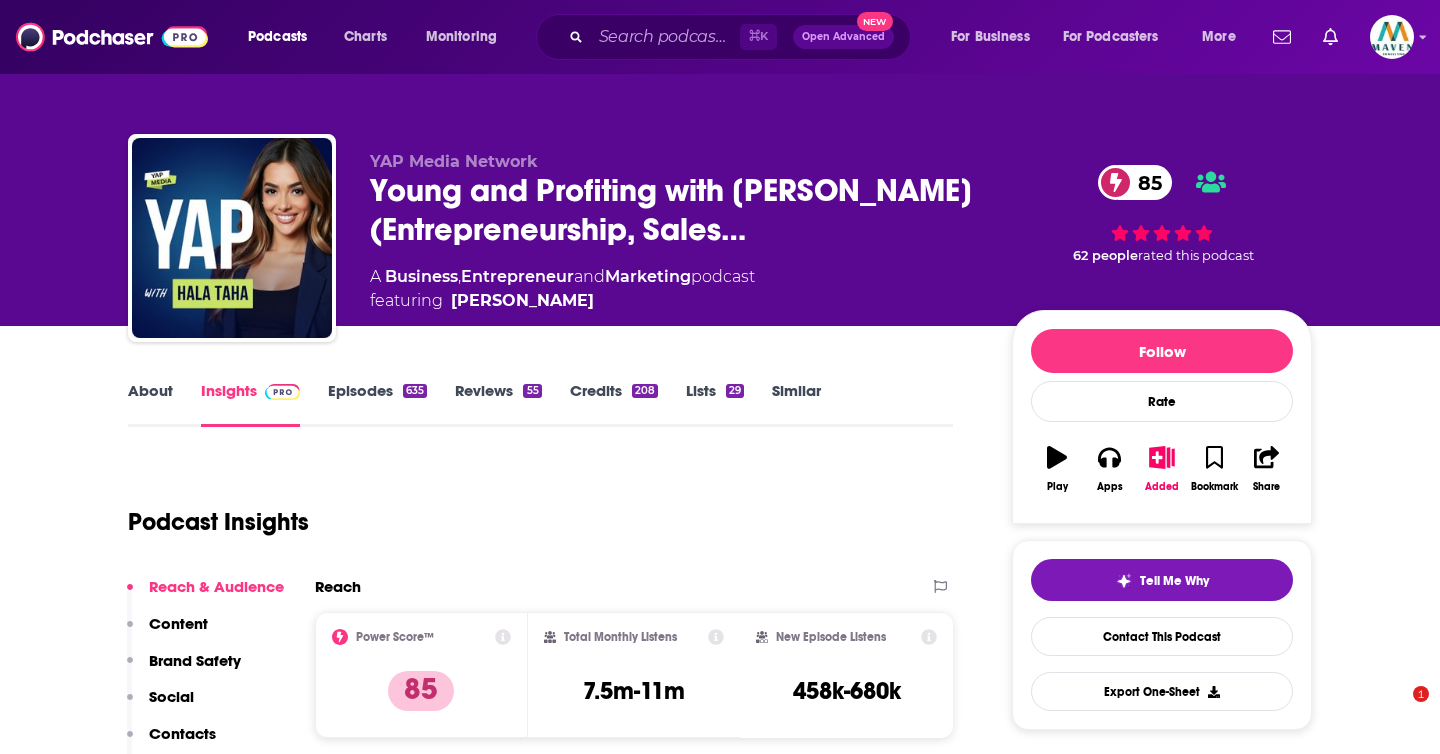 scroll, scrollTop: 0, scrollLeft: 0, axis: both 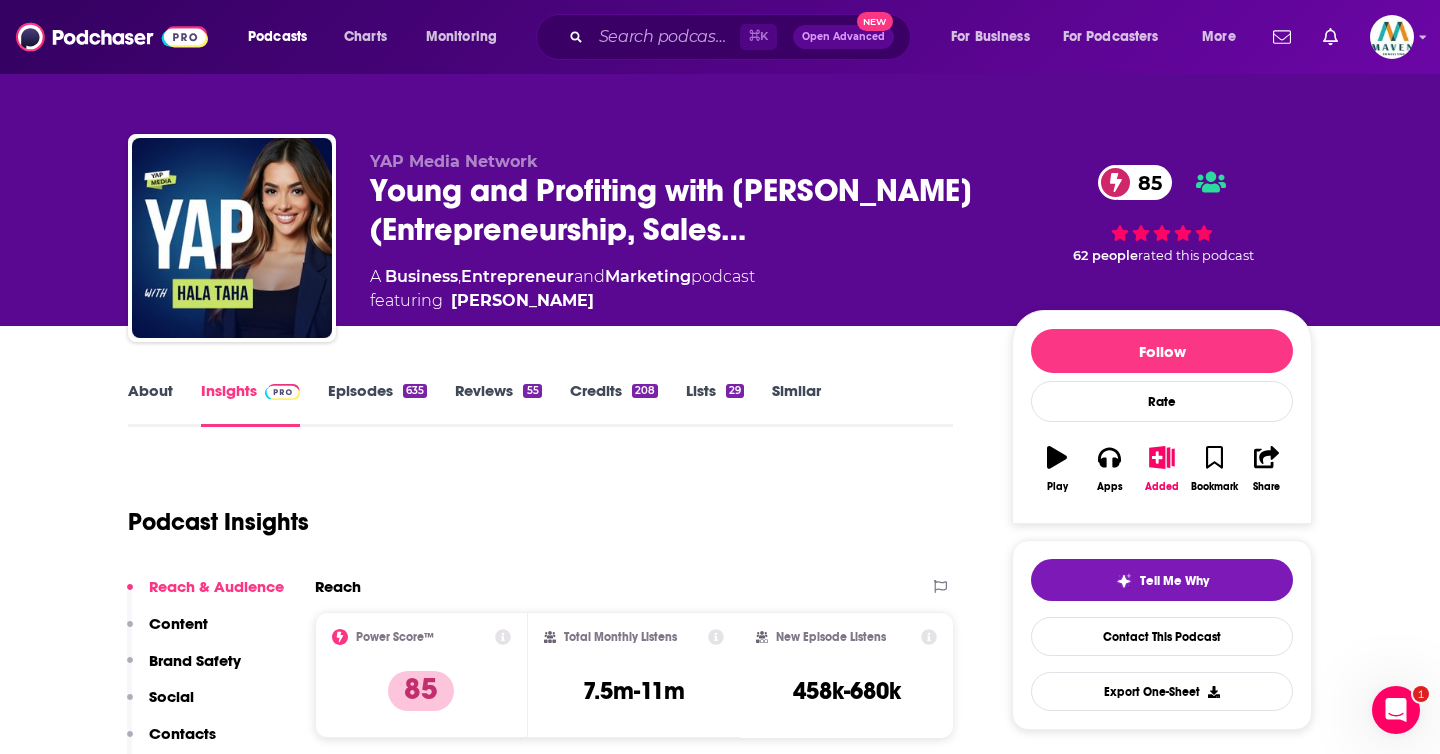 click on "Episodes 635" at bounding box center [377, 404] 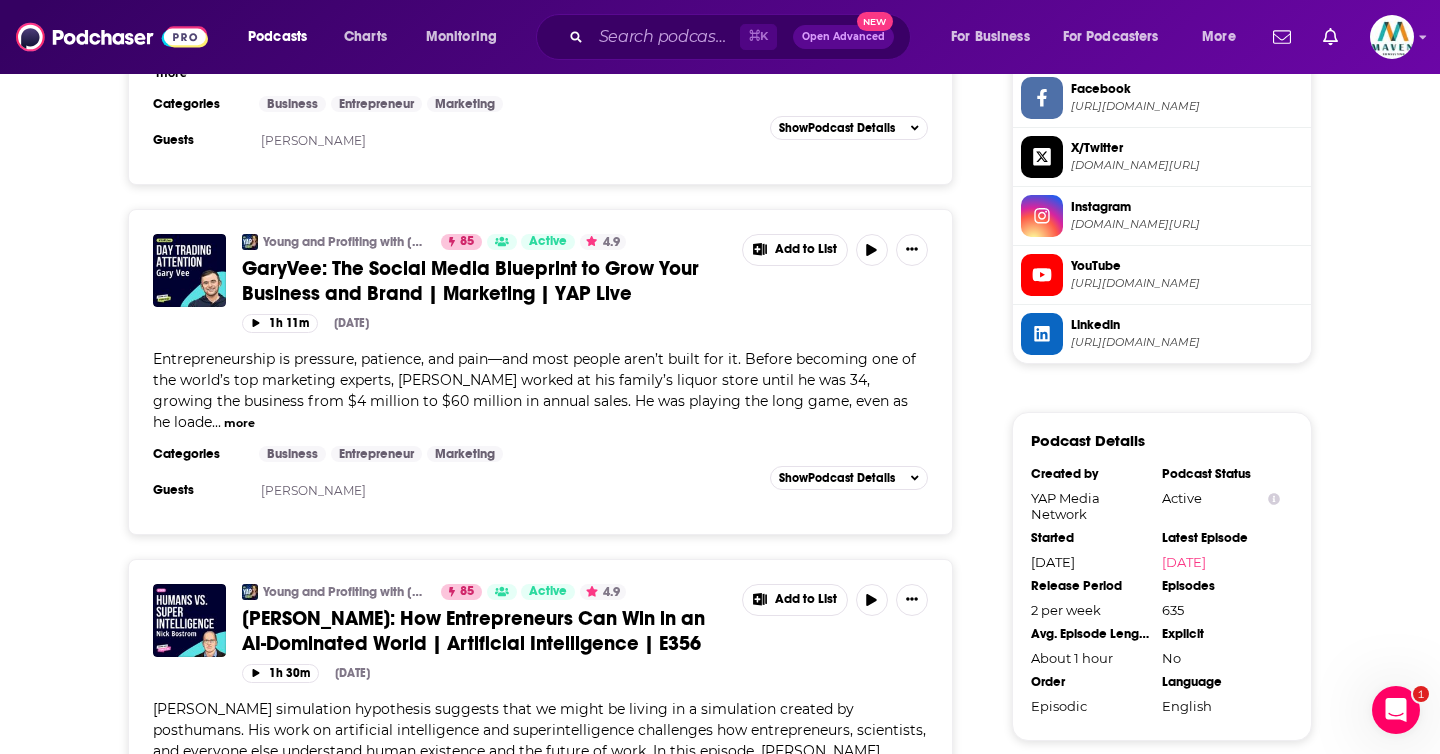 scroll, scrollTop: 1750, scrollLeft: 0, axis: vertical 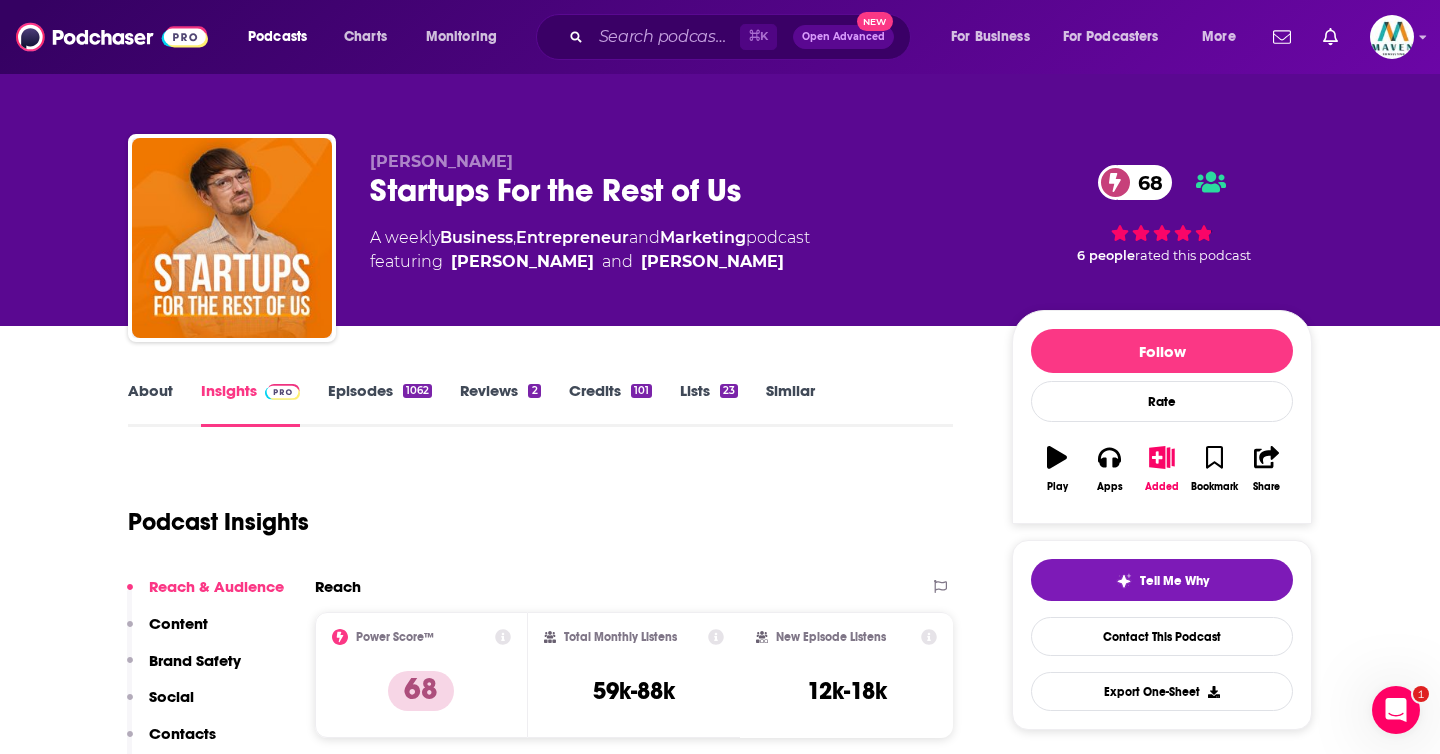 click on "Episodes 1062" at bounding box center [380, 404] 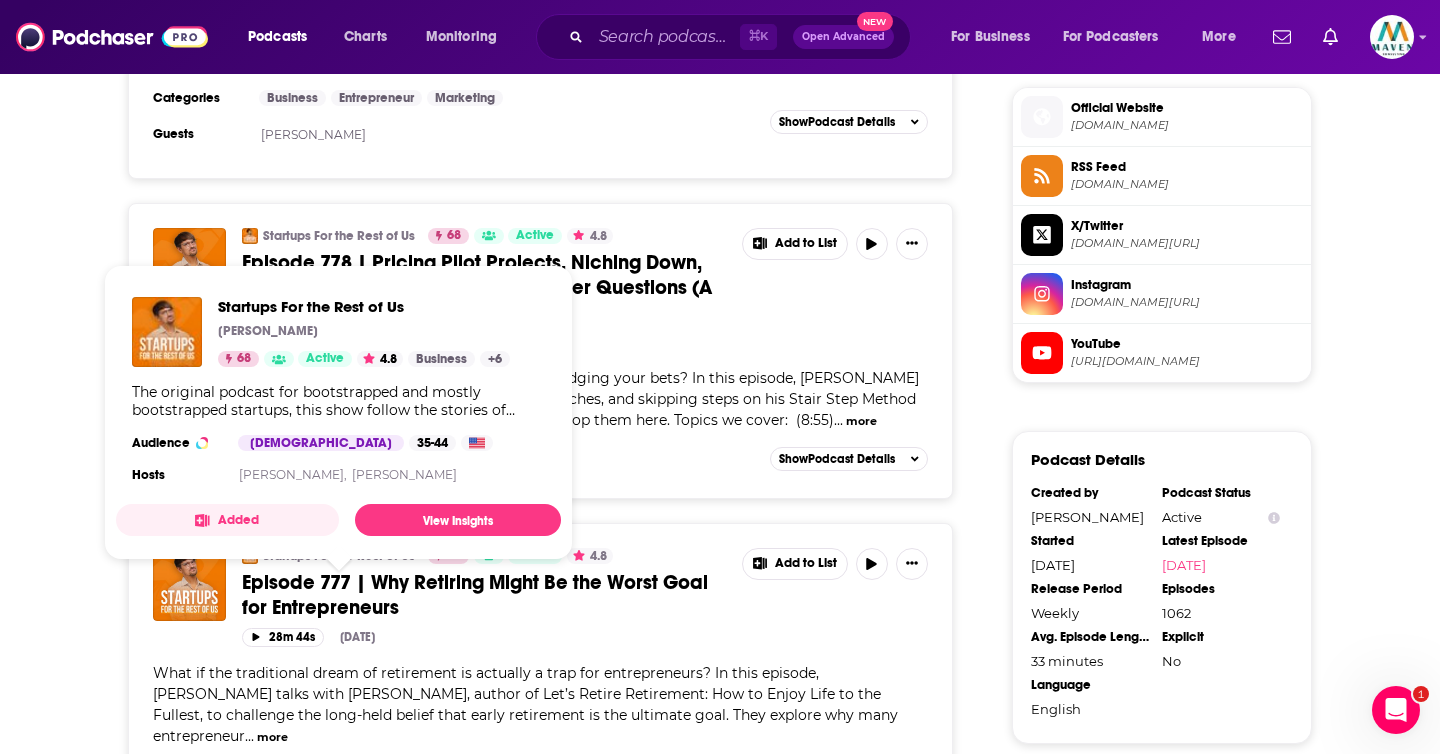 scroll, scrollTop: 1618, scrollLeft: 0, axis: vertical 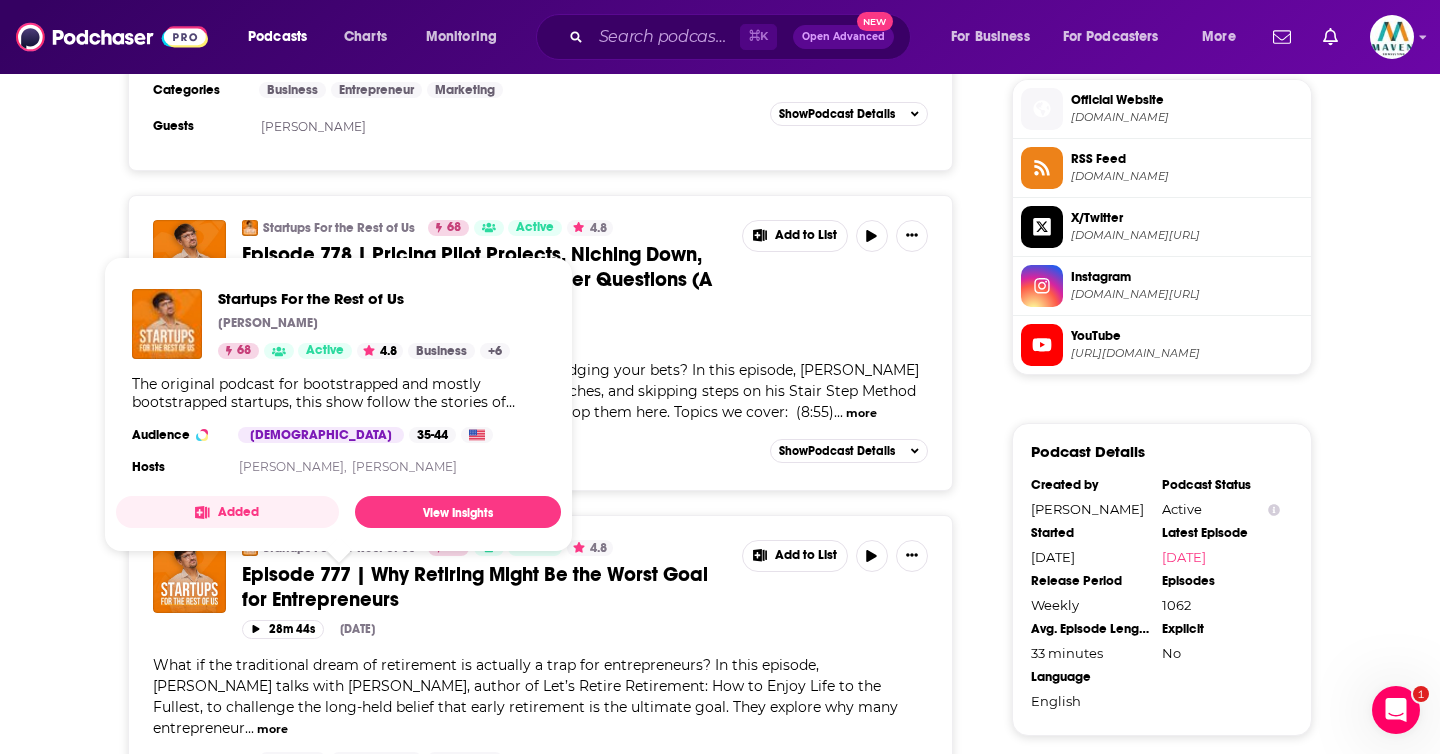 click on "What if the traditional dream of retirement is actually a trap for entrepreneurs?
In this episode, Rob Walling talks with Derek Coburn, author of Let’s Retire Retirement: How to Enjoy Life to the Fullest, to challenge the long-held belief that early retirement is the ultimate goal. They explore why many entrepreneur" at bounding box center [525, 696] 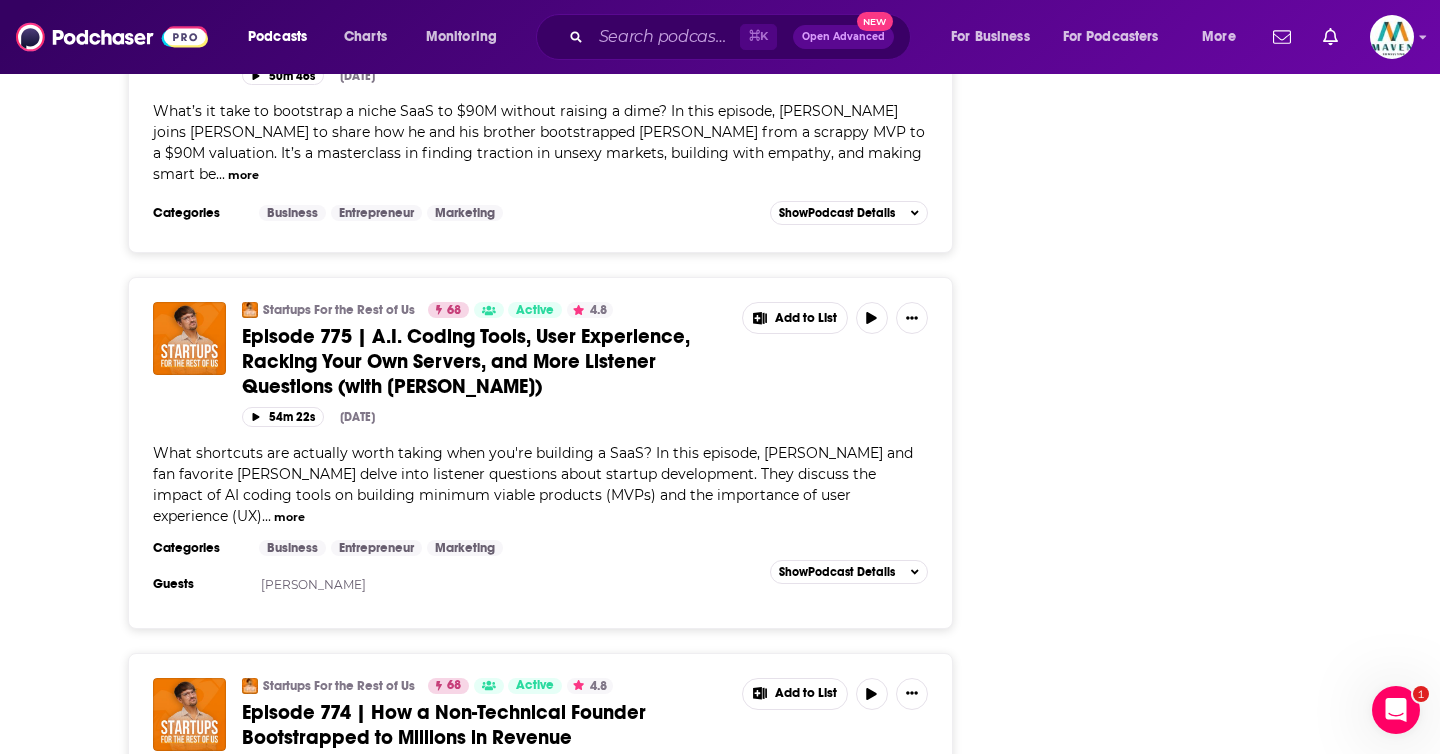 scroll, scrollTop: 3822, scrollLeft: 0, axis: vertical 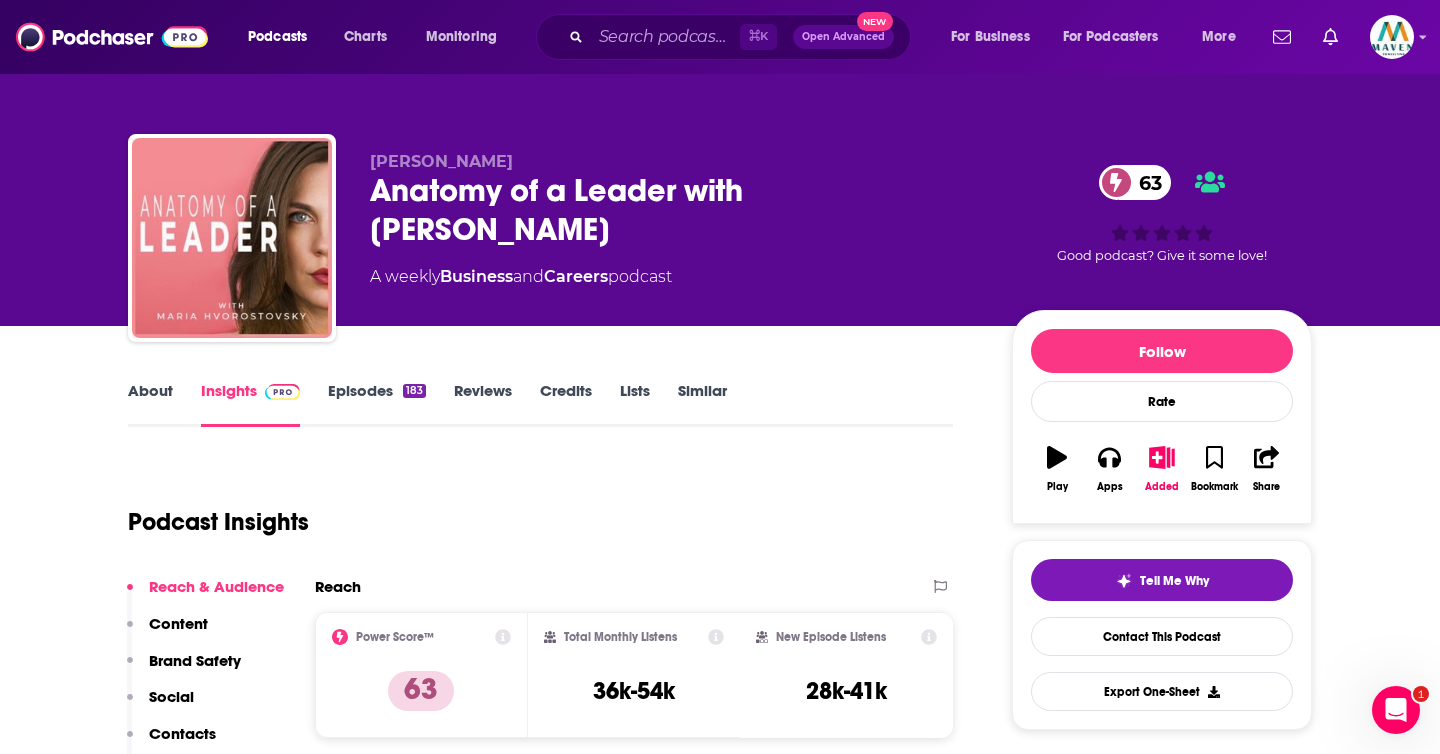 click on "Episodes 183" at bounding box center [377, 404] 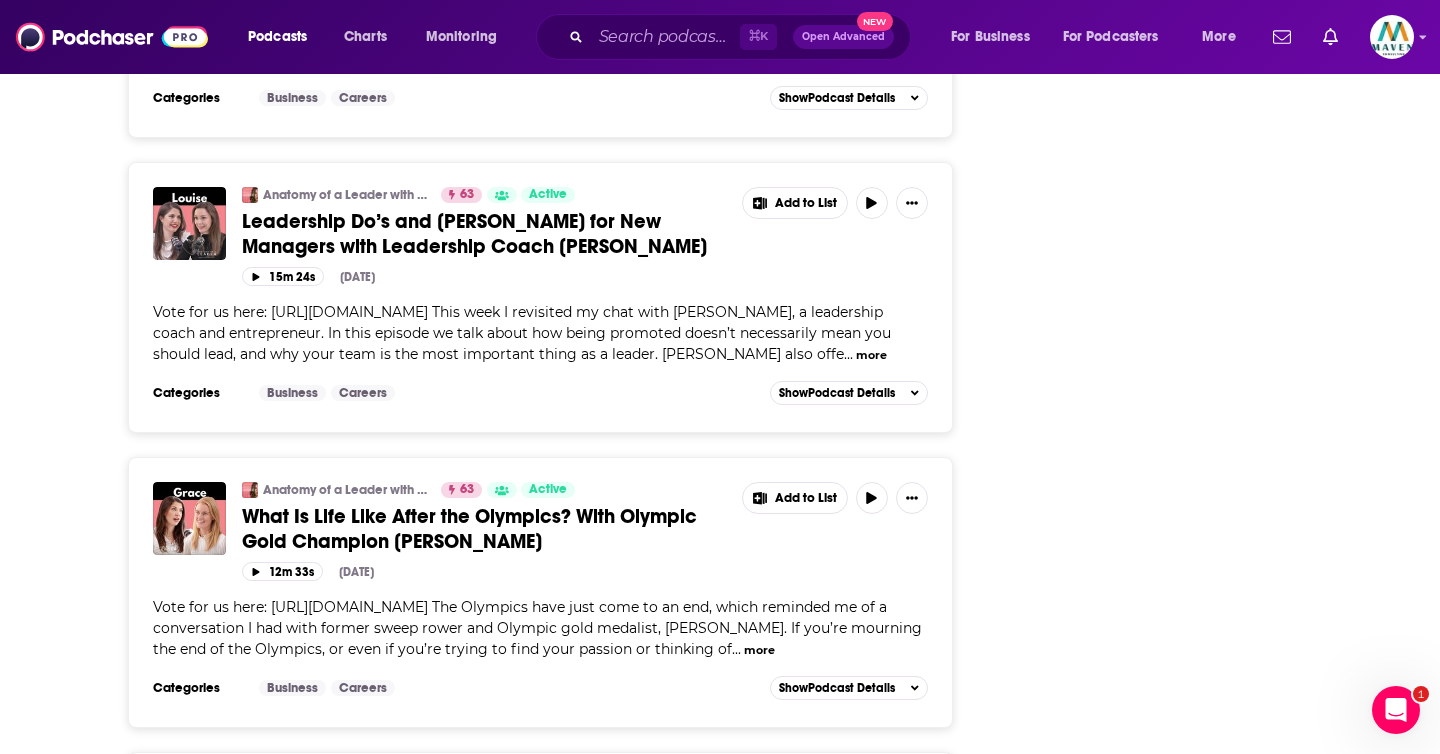 scroll, scrollTop: 5083, scrollLeft: 0, axis: vertical 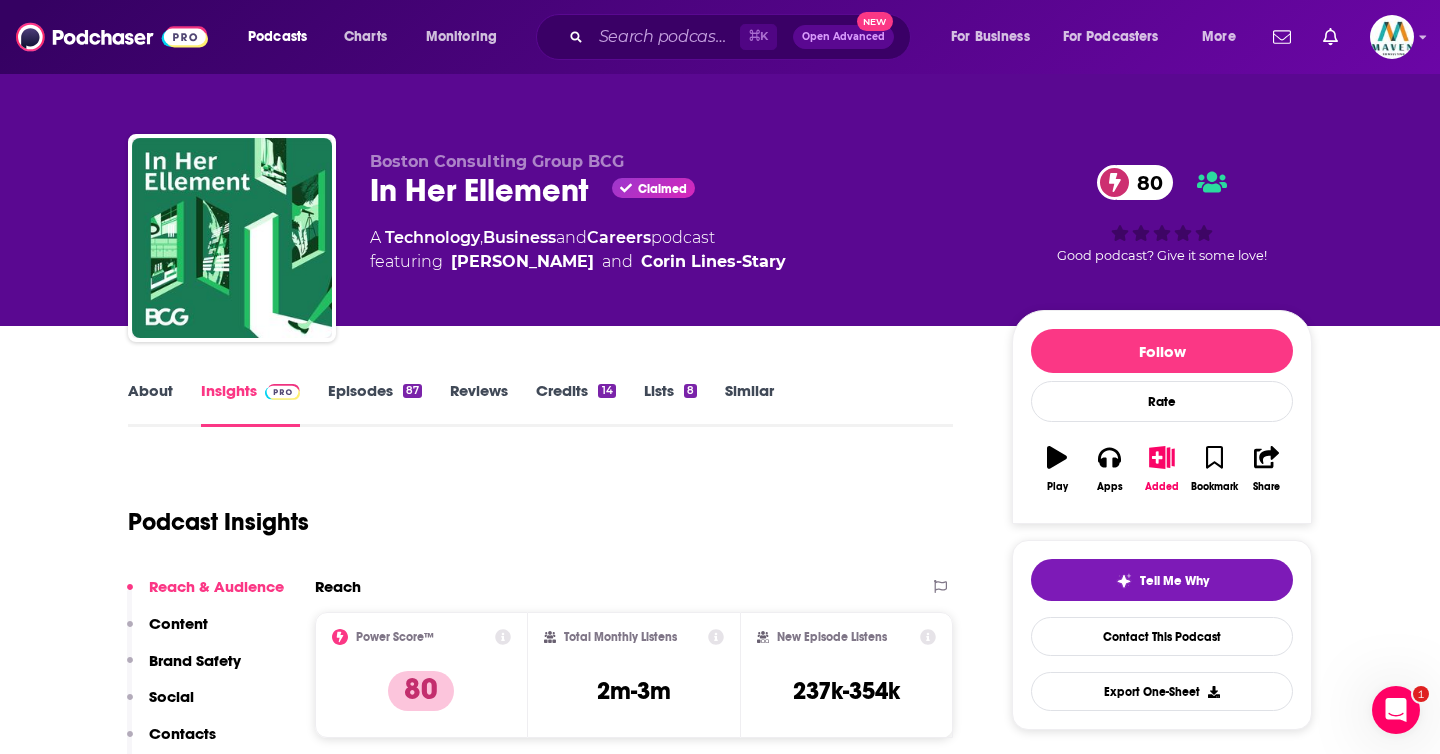 click on "Episodes 87" at bounding box center (375, 404) 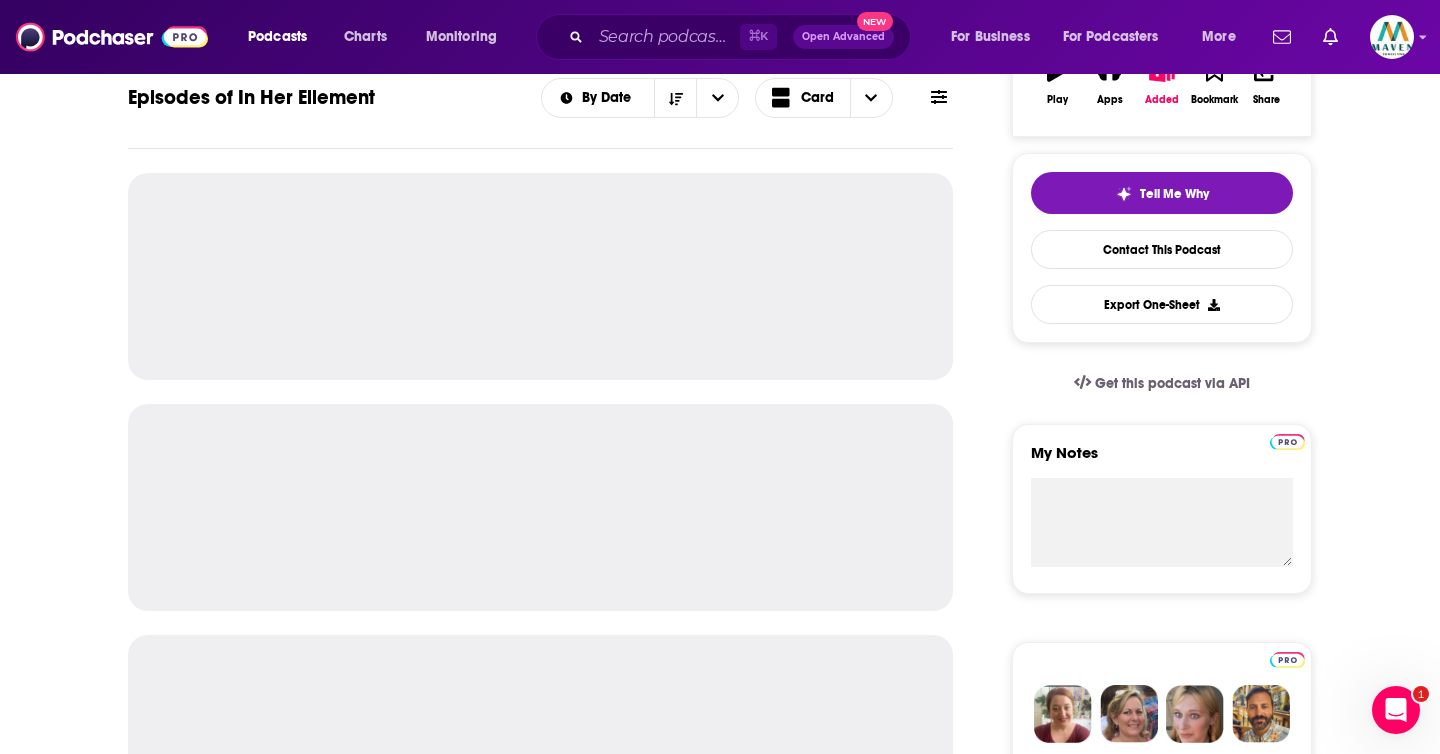 scroll, scrollTop: 377, scrollLeft: 0, axis: vertical 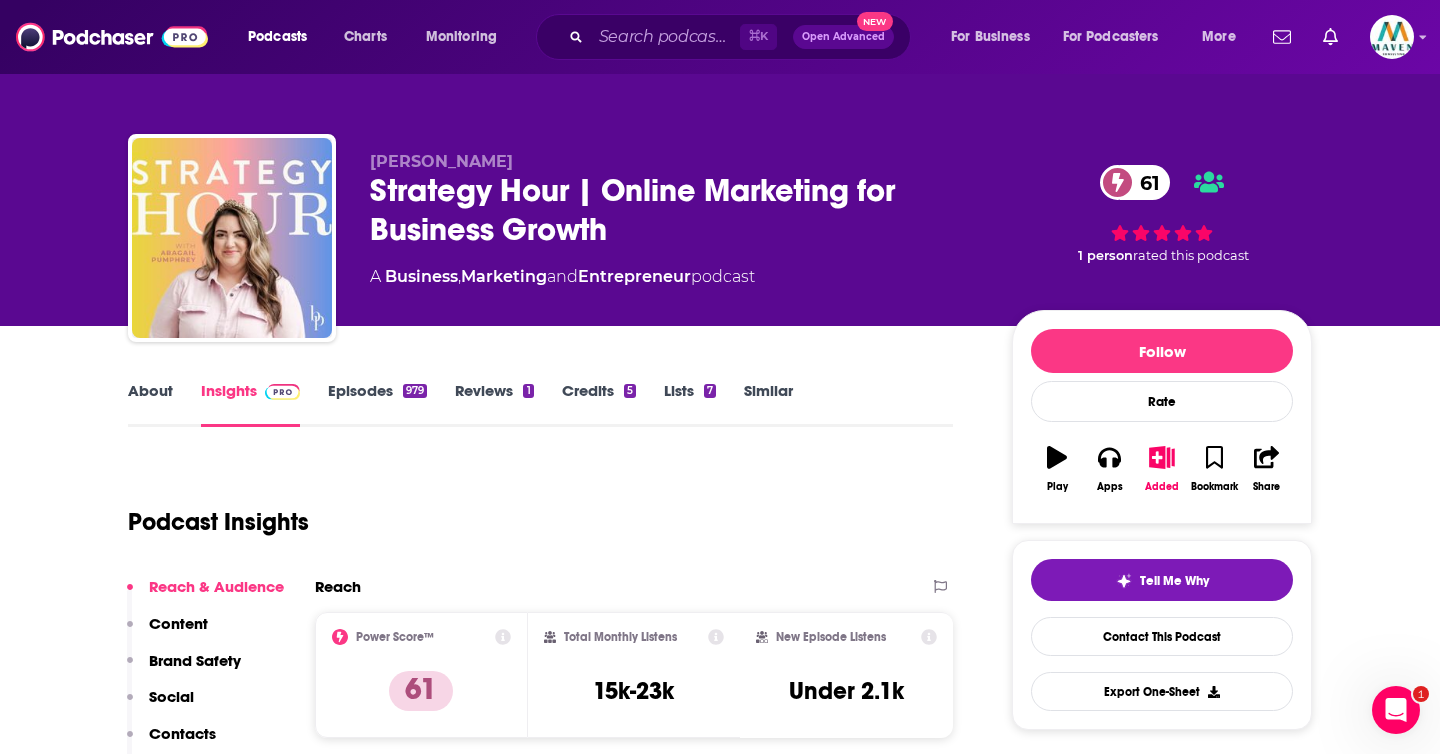 click on "Episodes 979" at bounding box center (377, 404) 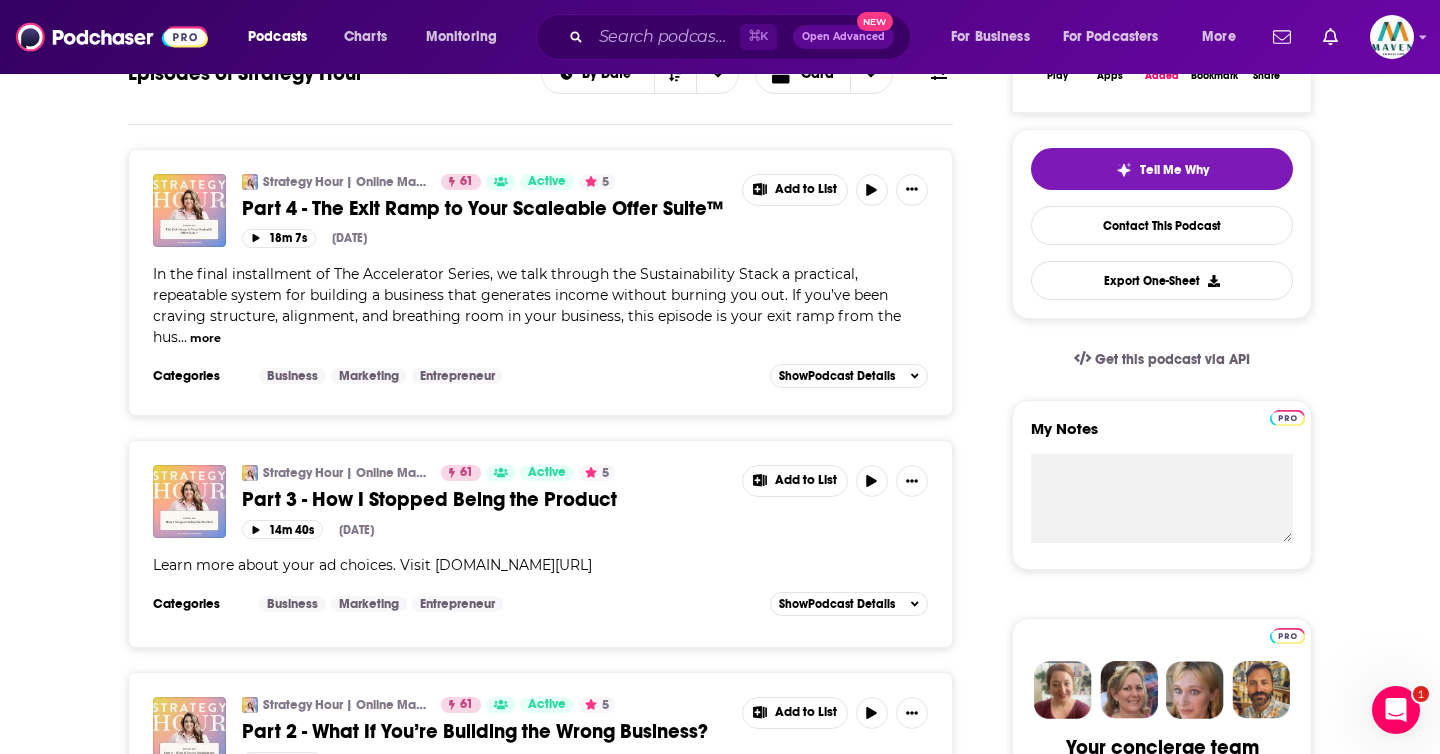 scroll, scrollTop: 0, scrollLeft: 0, axis: both 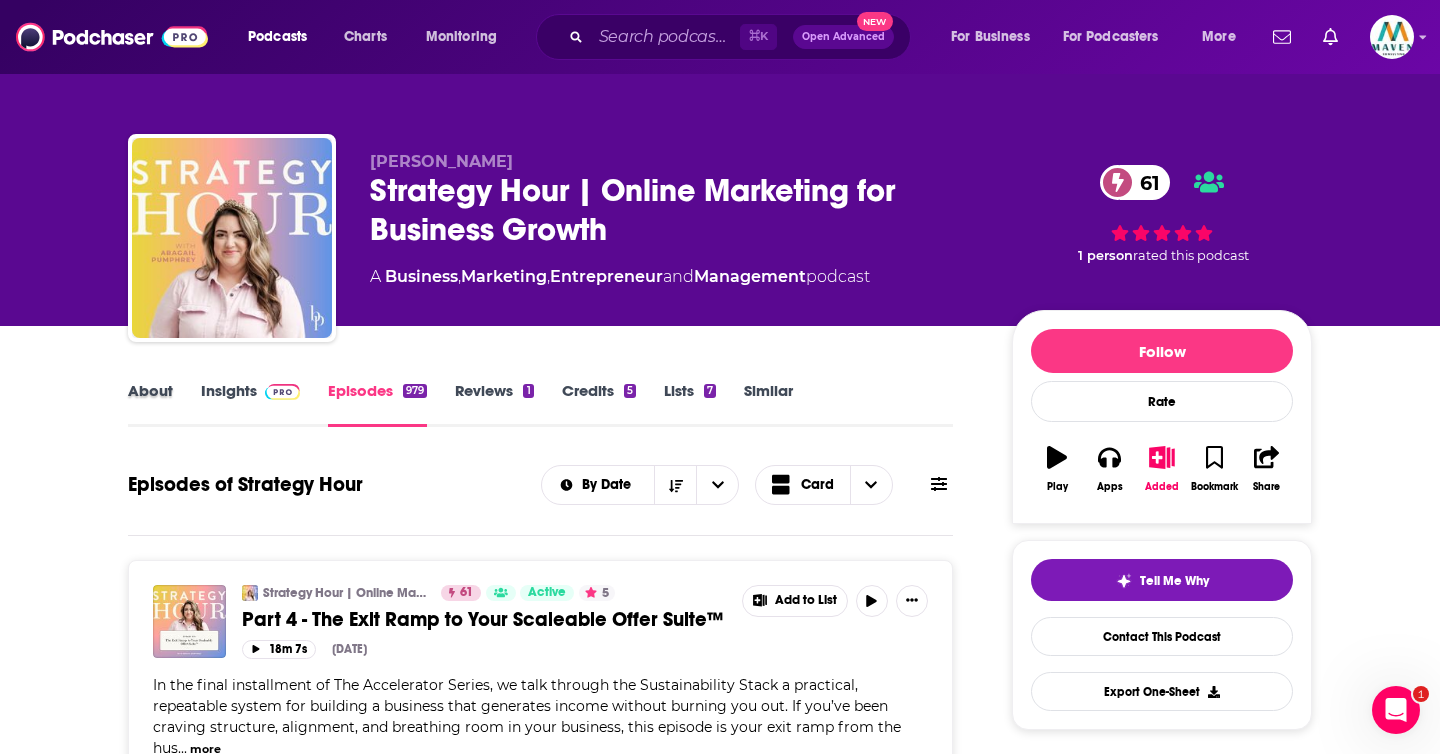 click on "About" at bounding box center [164, 404] 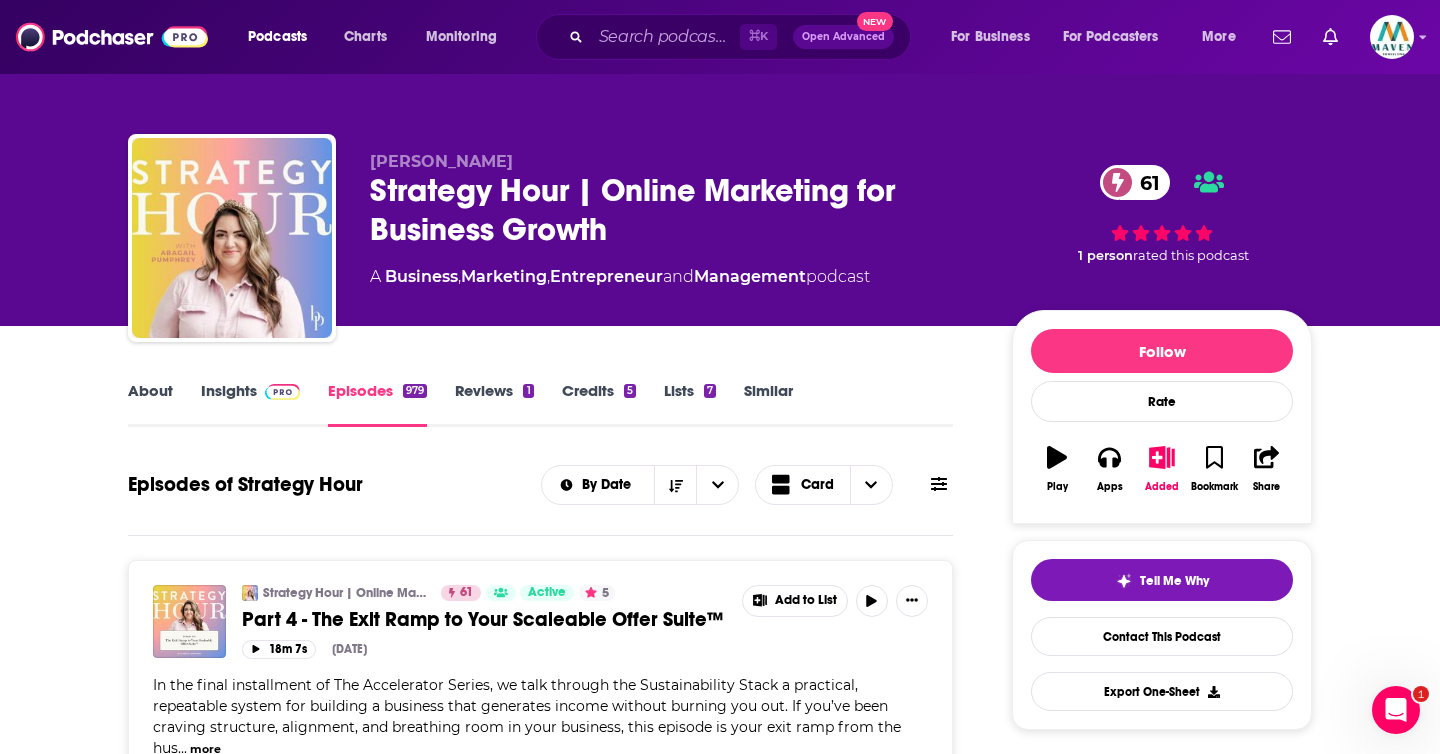 click on "About" at bounding box center [150, 404] 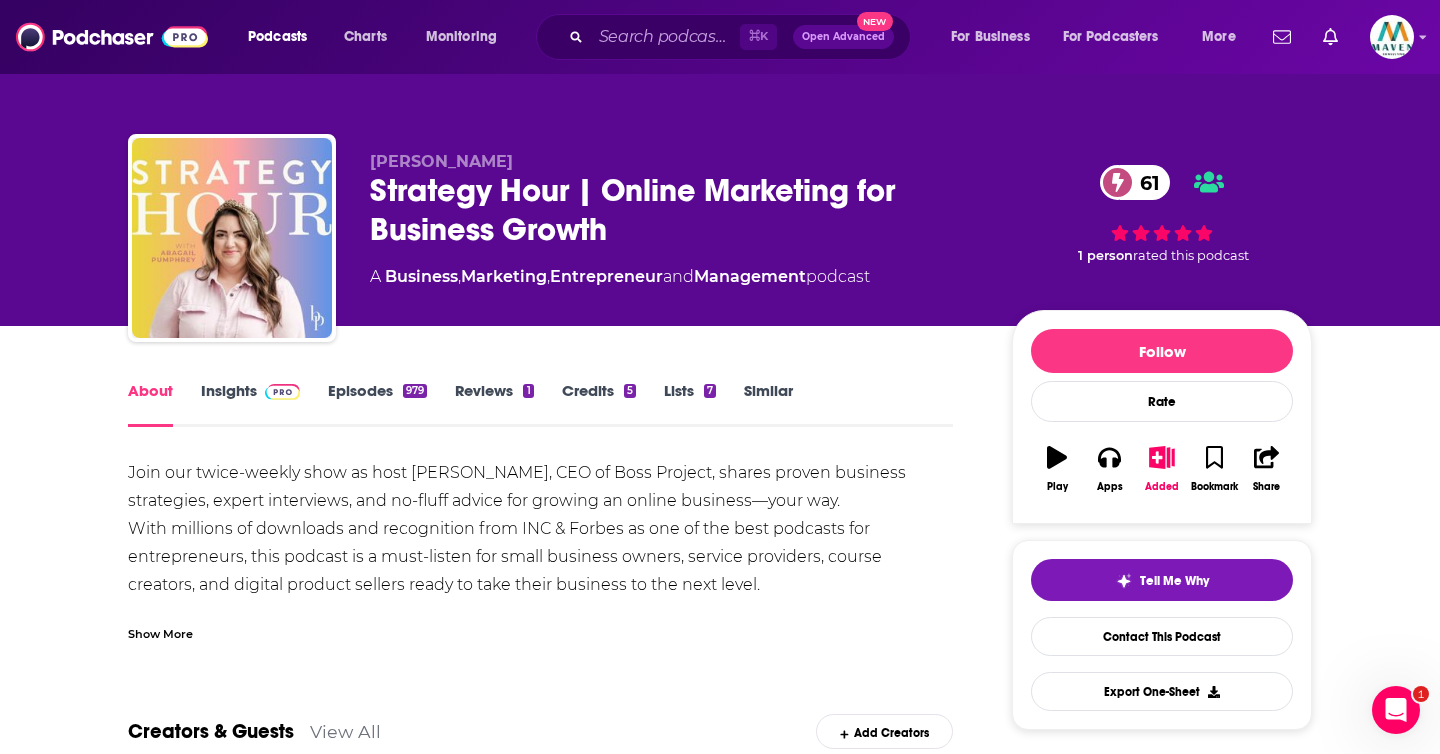 click on "Show More" at bounding box center [540, 626] 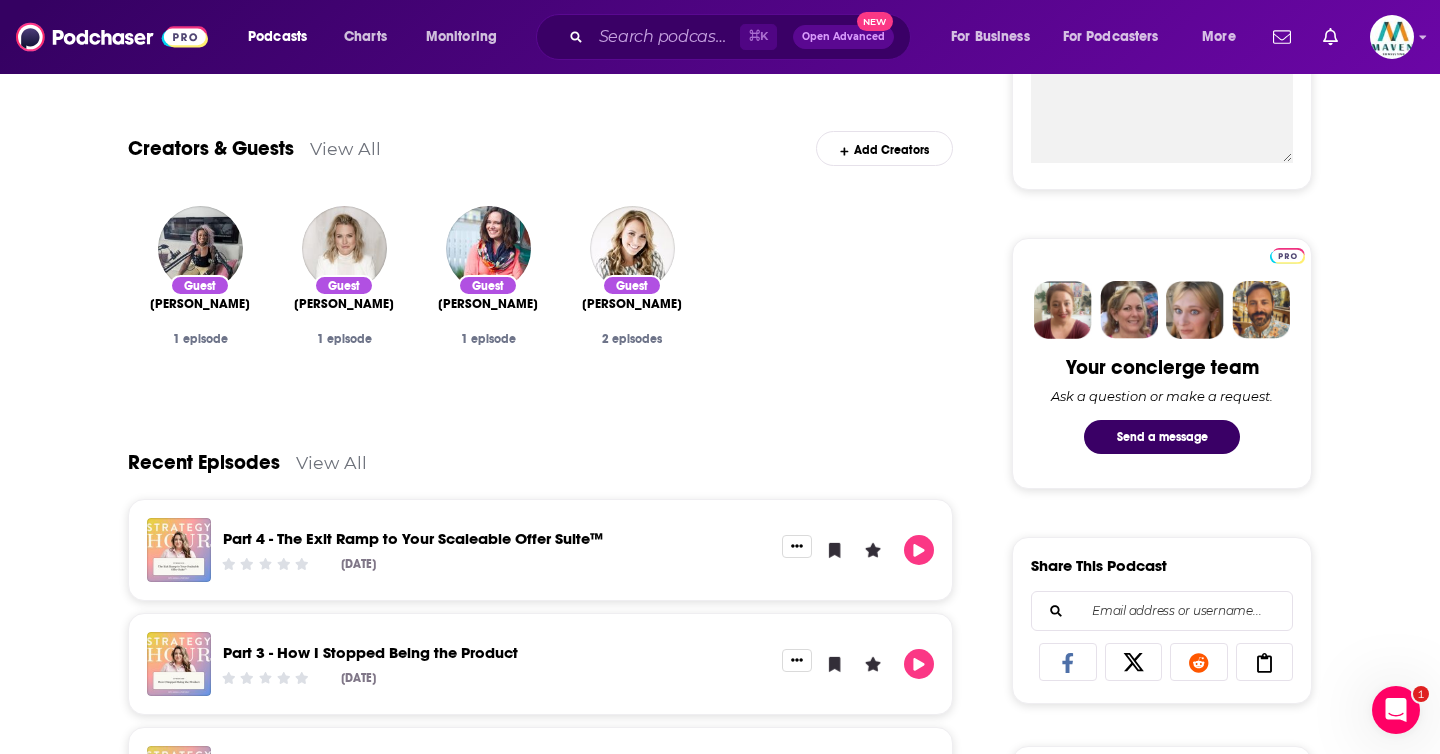 scroll, scrollTop: 794, scrollLeft: 0, axis: vertical 